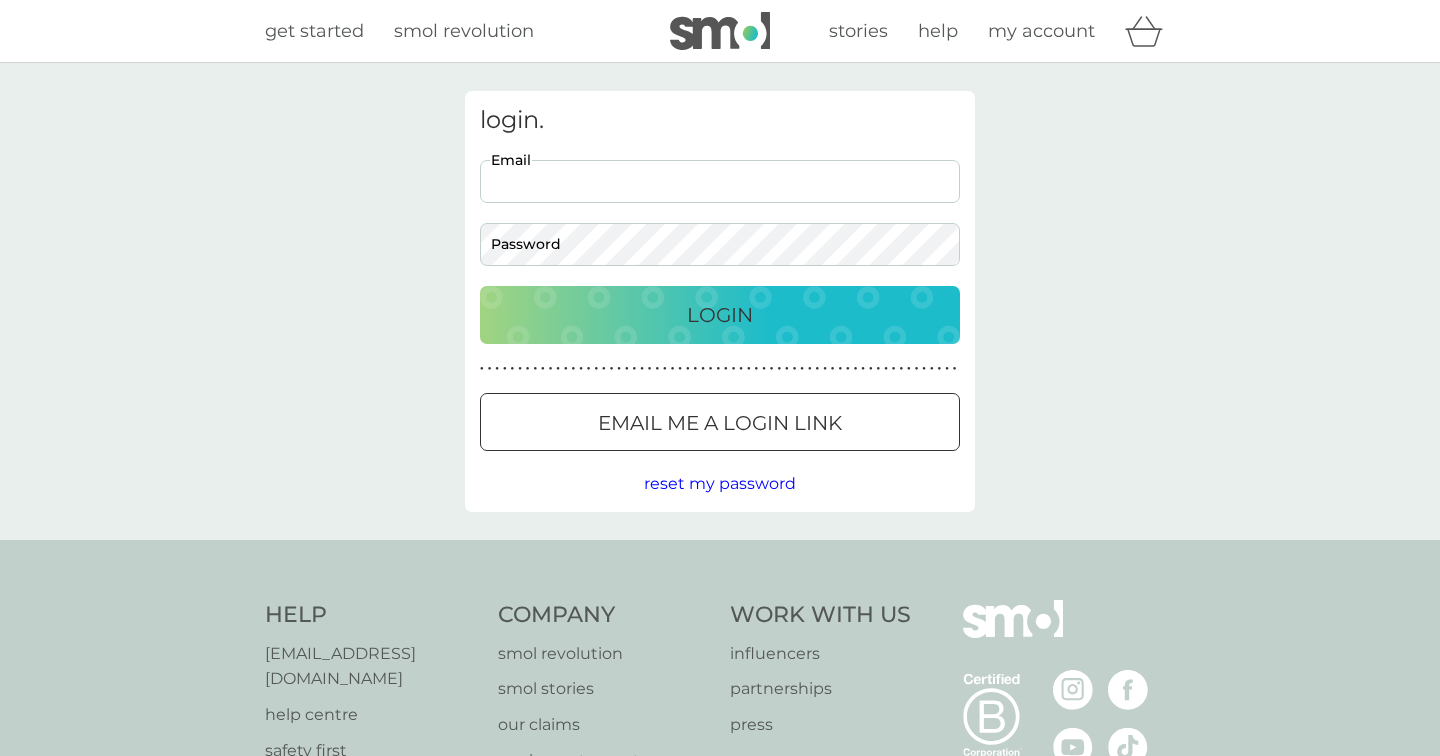 scroll, scrollTop: 0, scrollLeft: 0, axis: both 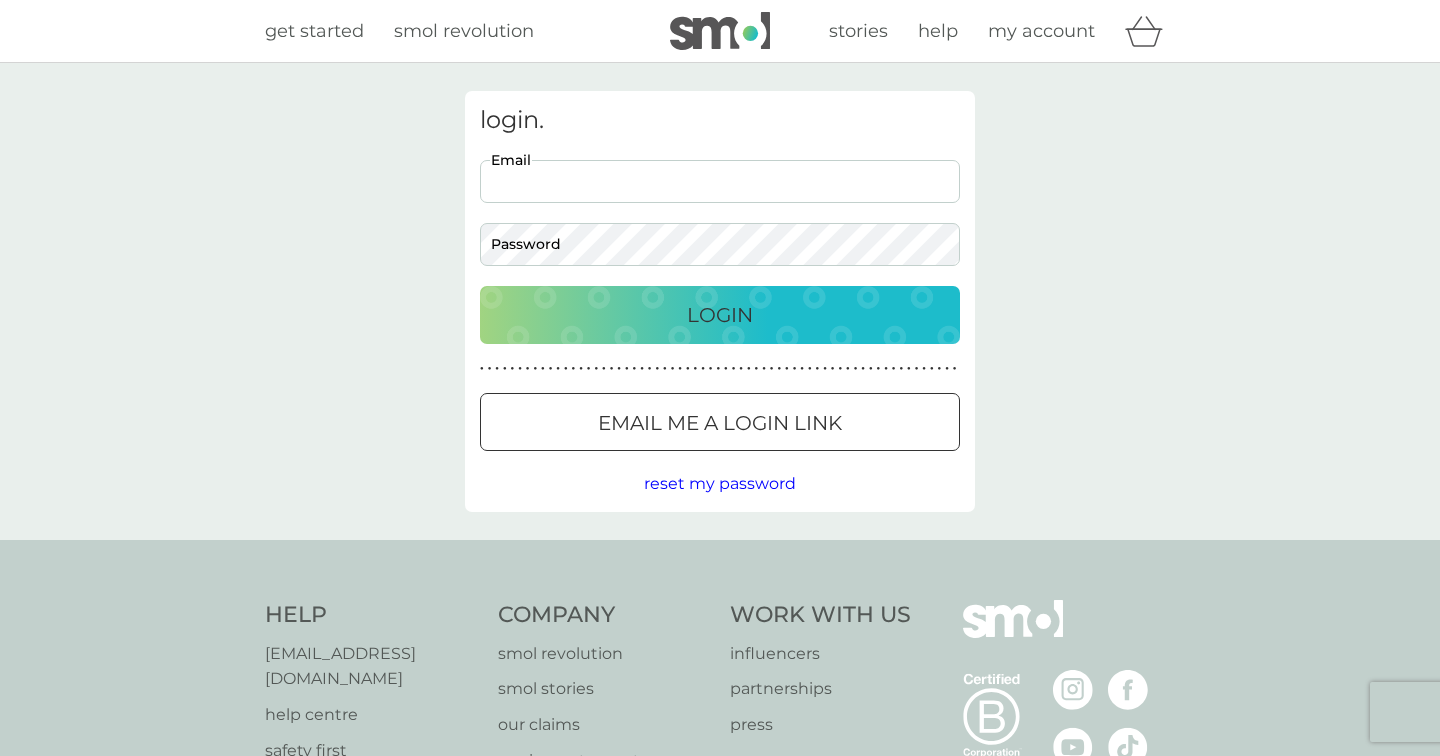 type on "[EMAIL_ADDRESS][DOMAIN_NAME]" 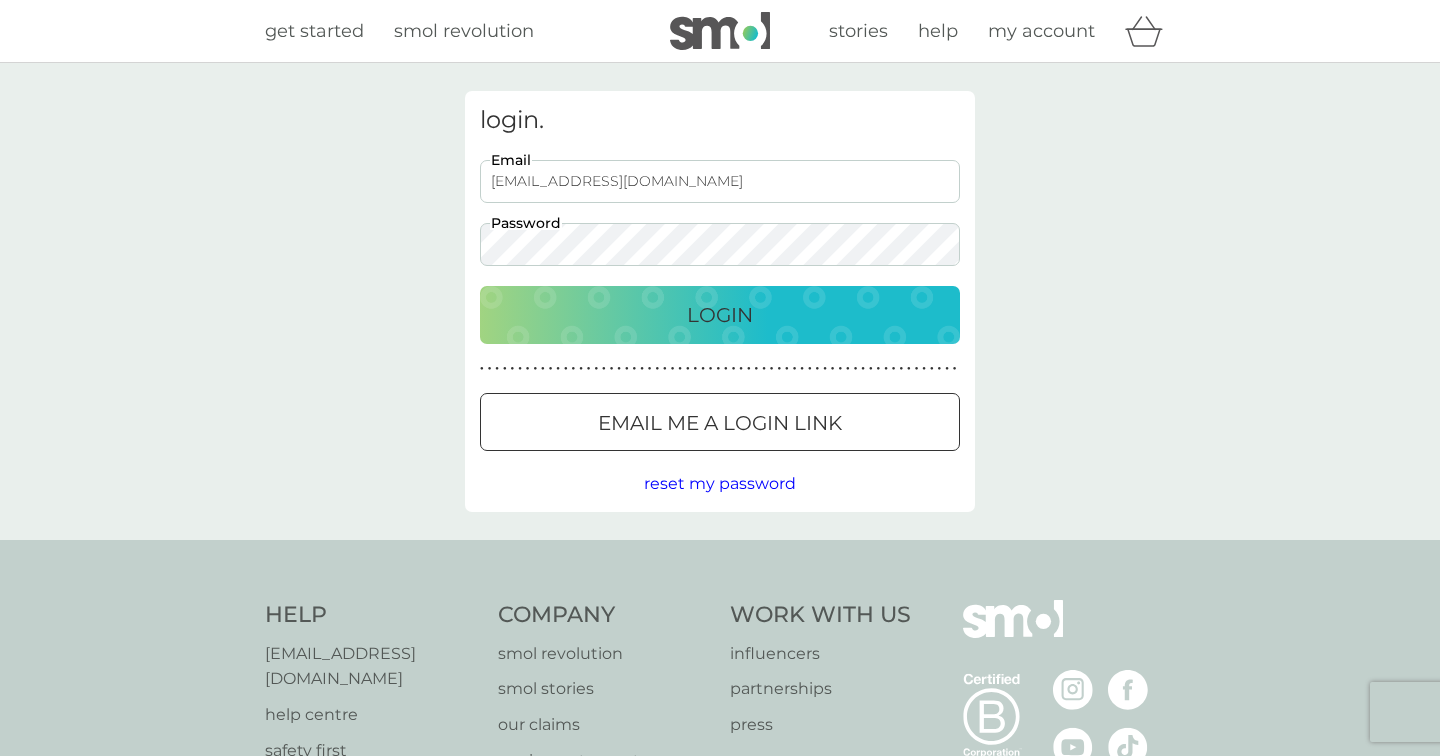 click on "Login" at bounding box center (720, 315) 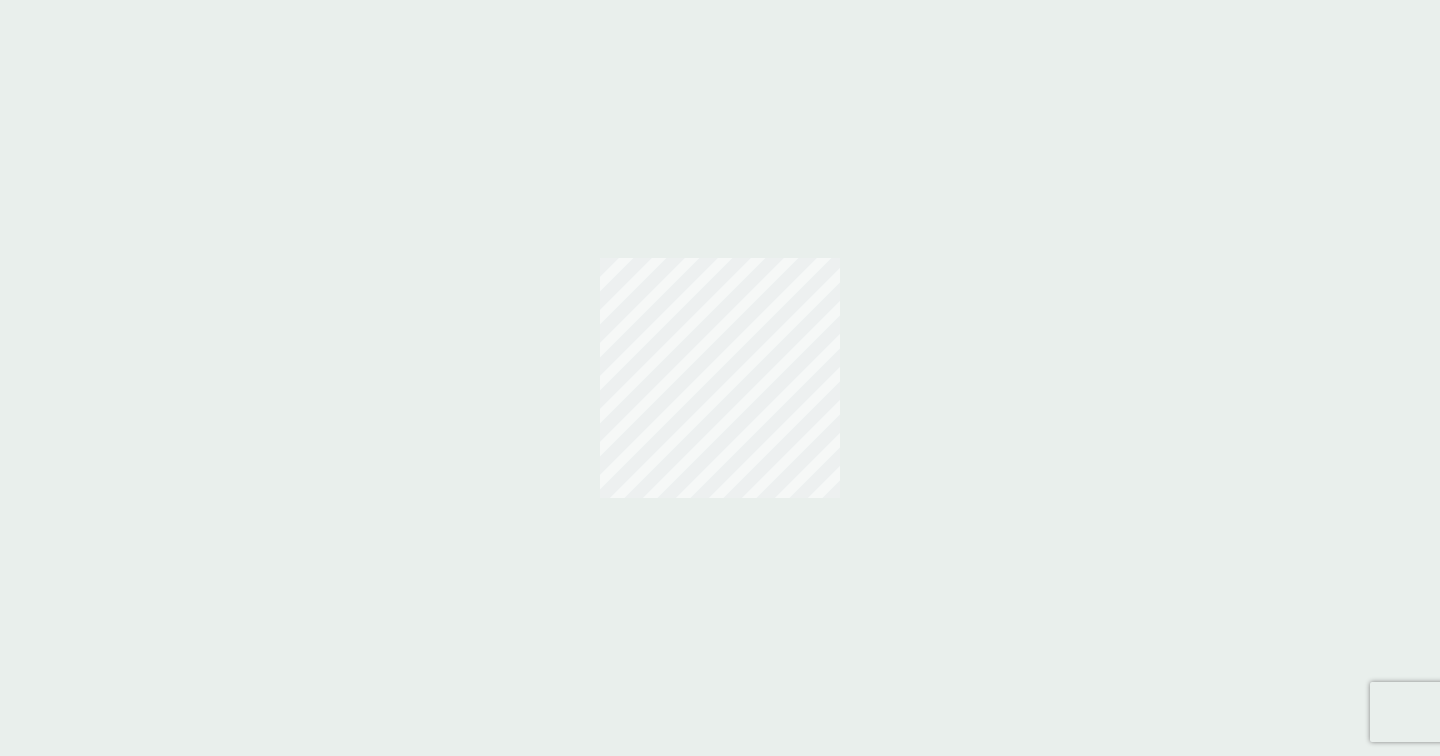 scroll, scrollTop: 0, scrollLeft: 0, axis: both 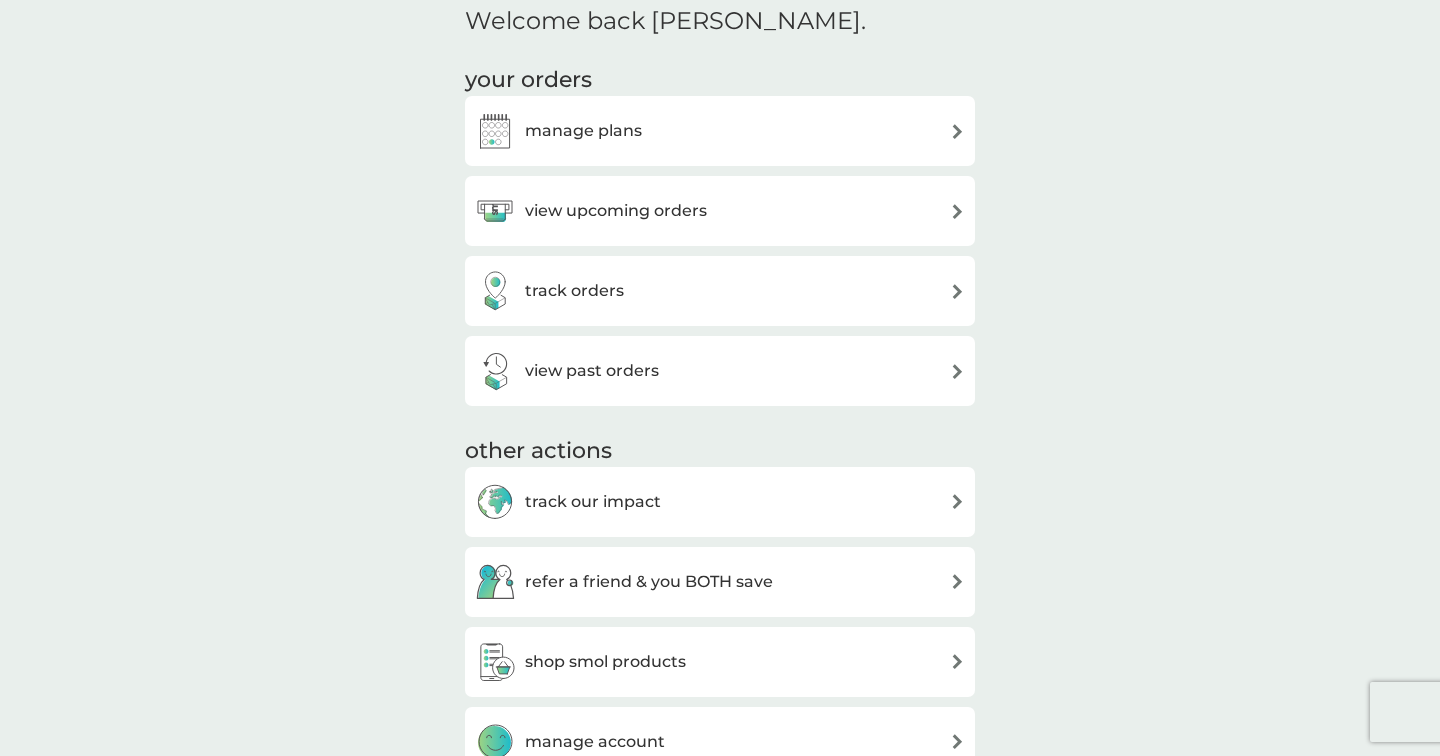 click on "manage plans" at bounding box center (720, 131) 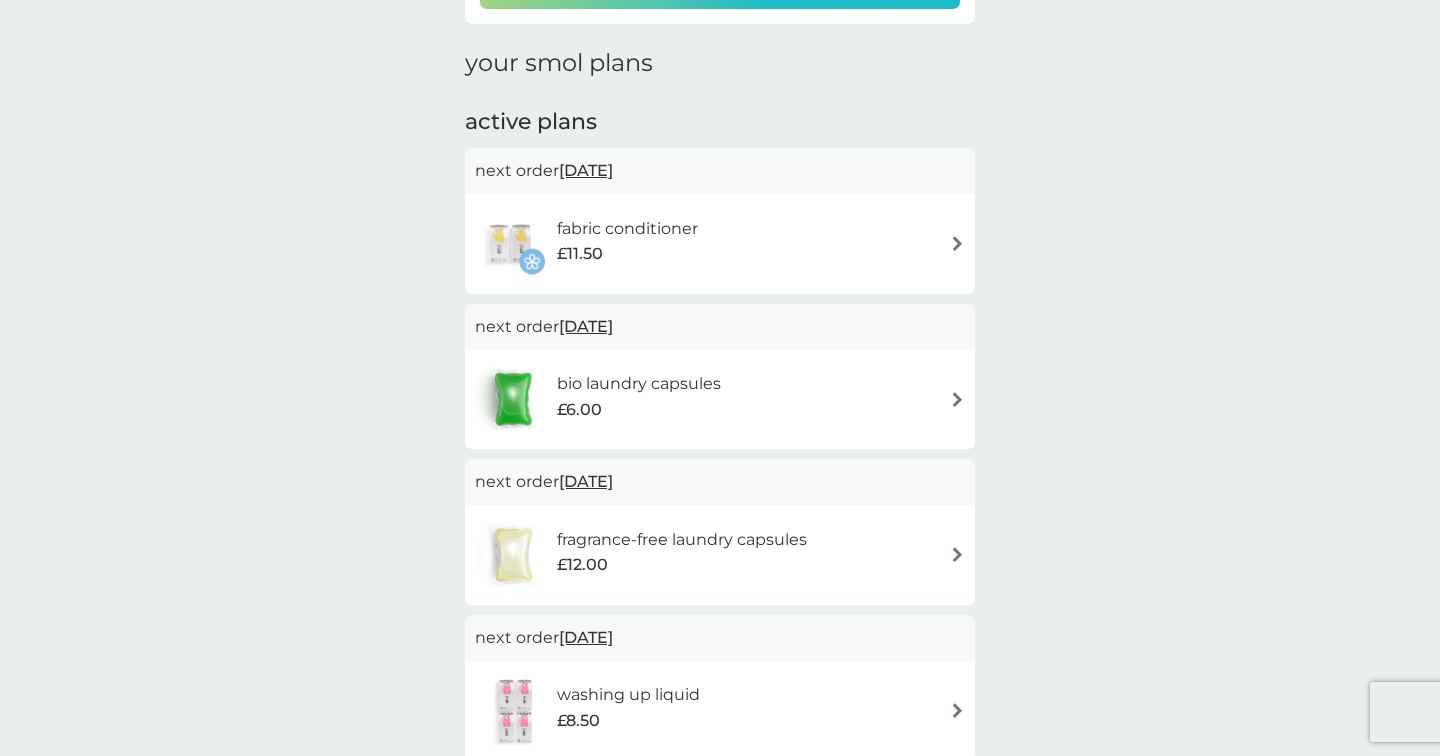 scroll, scrollTop: 262, scrollLeft: 0, axis: vertical 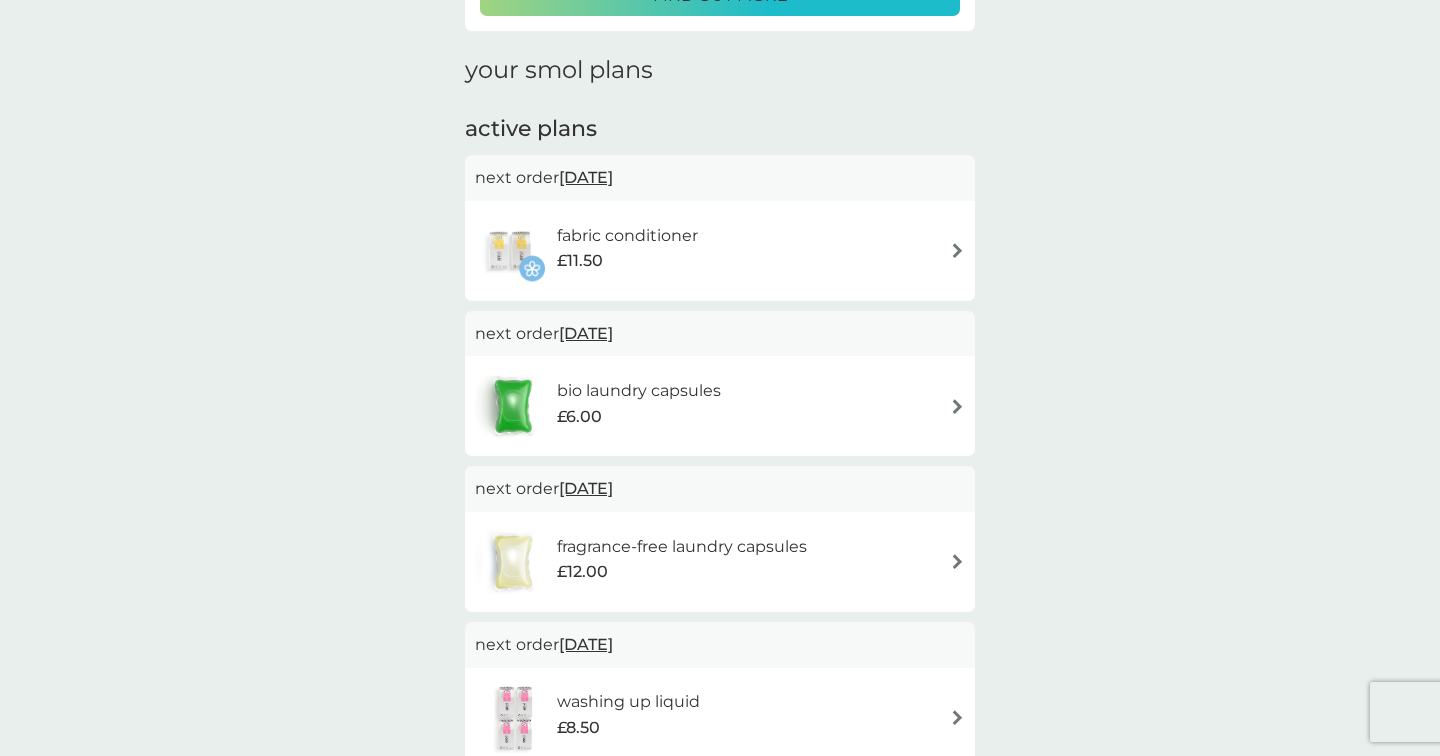 click at bounding box center (957, 250) 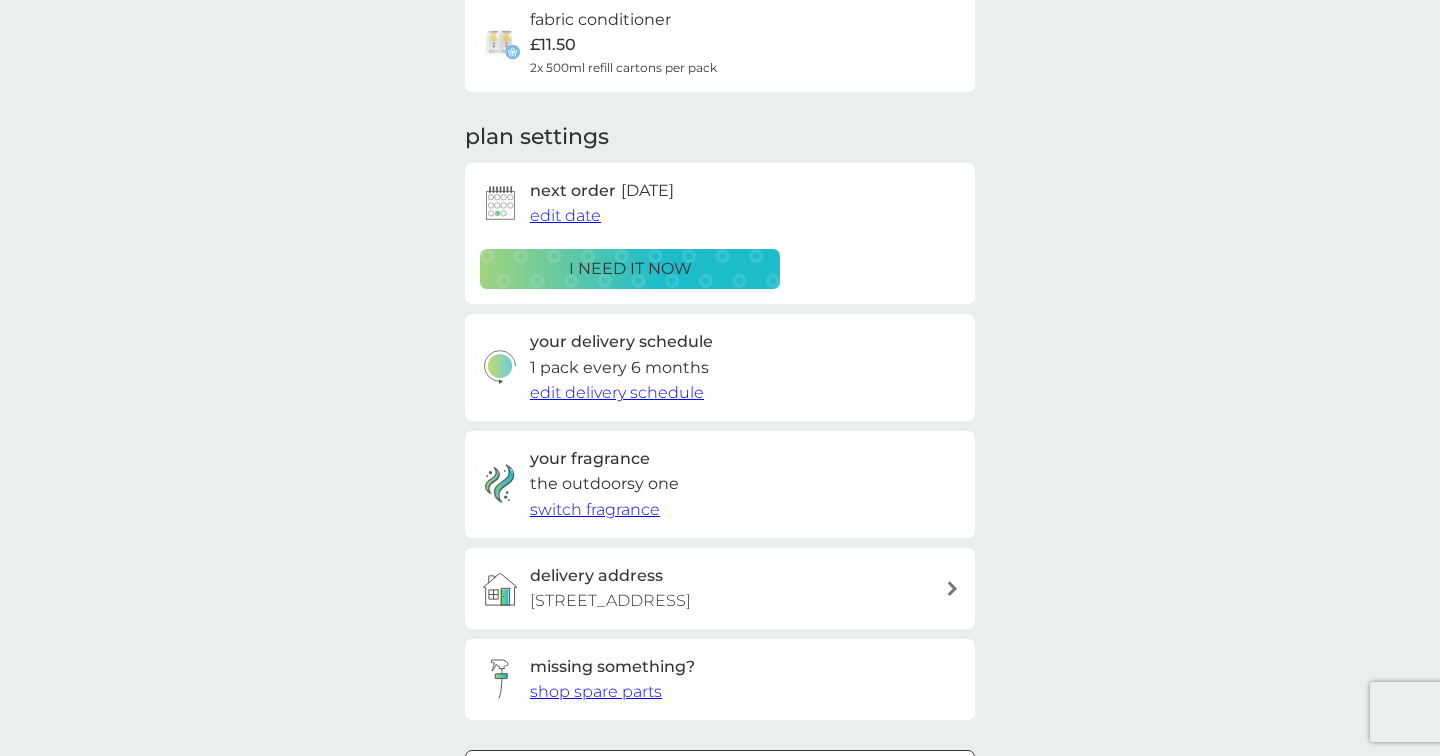scroll, scrollTop: 193, scrollLeft: 0, axis: vertical 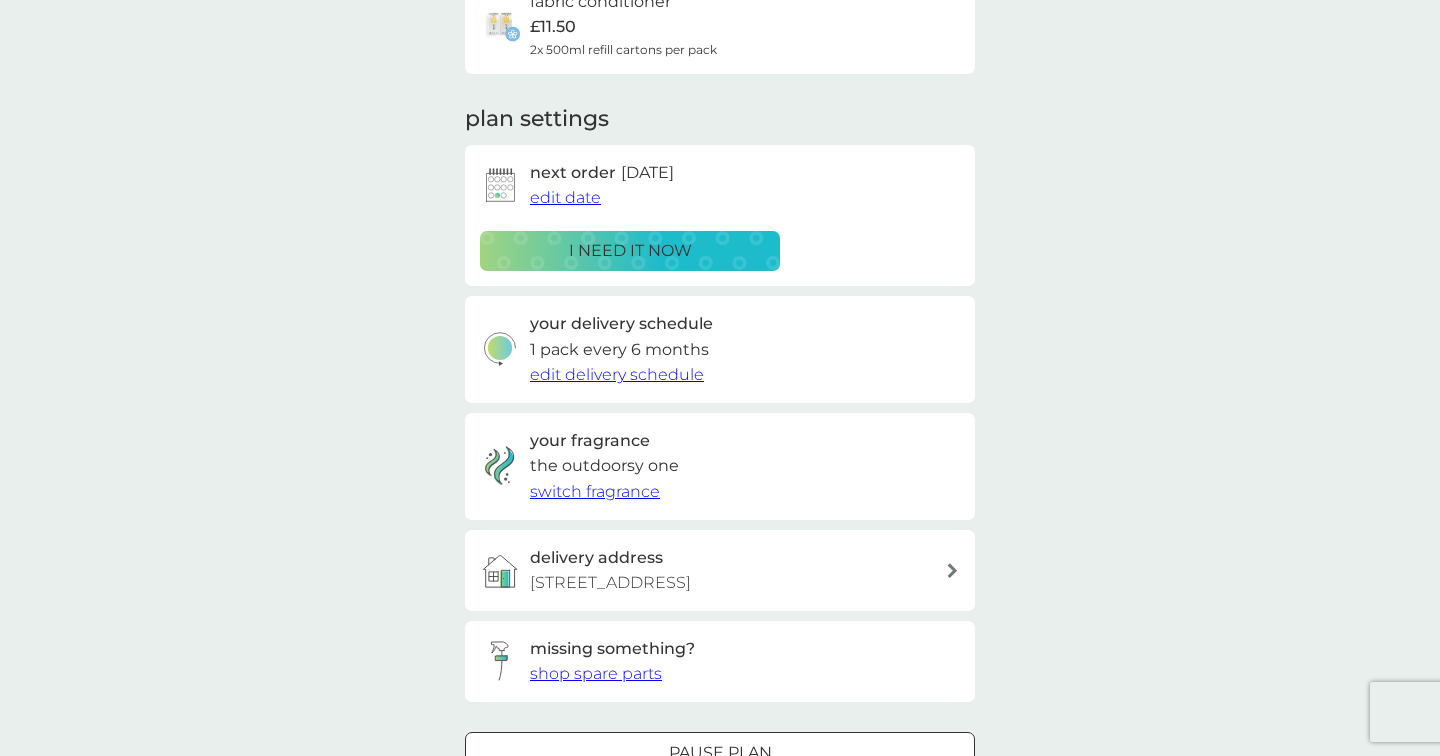 click on "edit date" at bounding box center (565, 197) 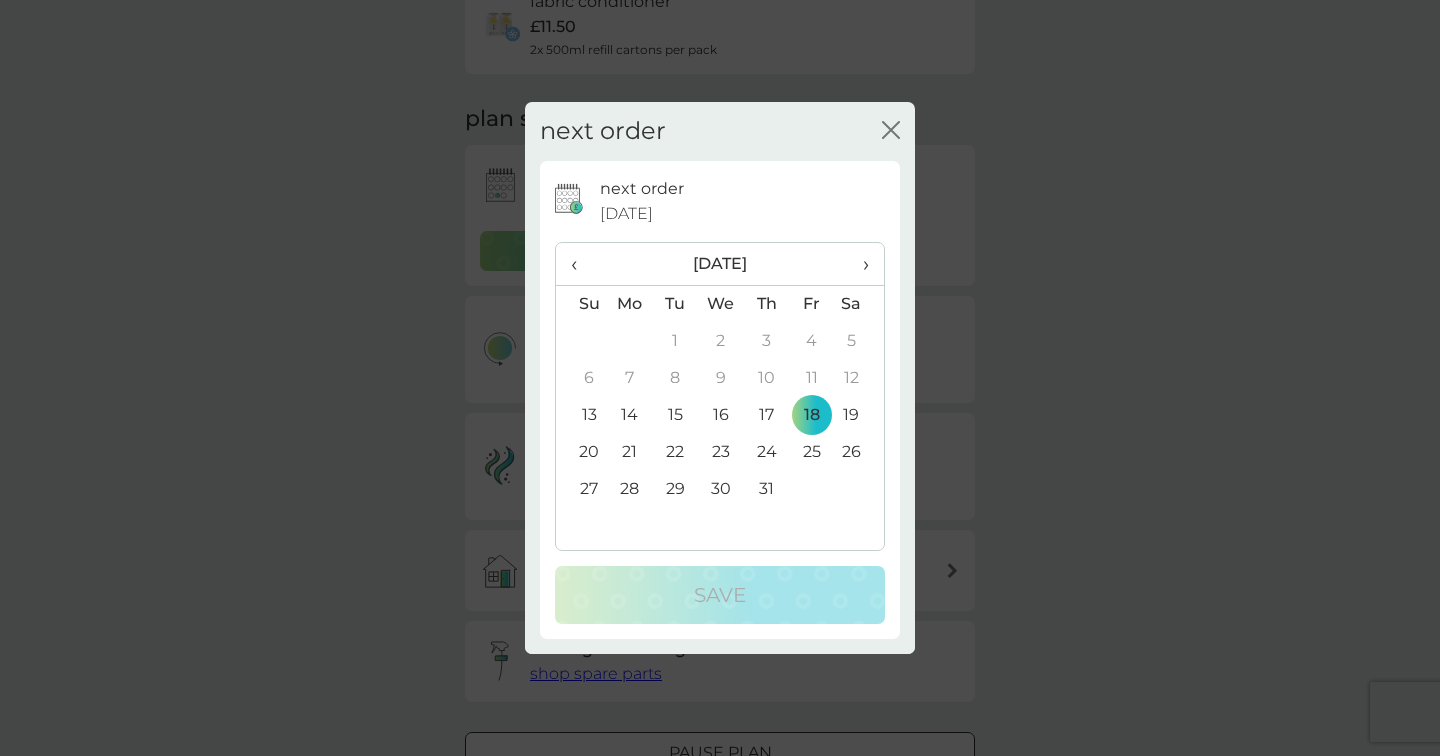 click on "31" at bounding box center [766, 489] 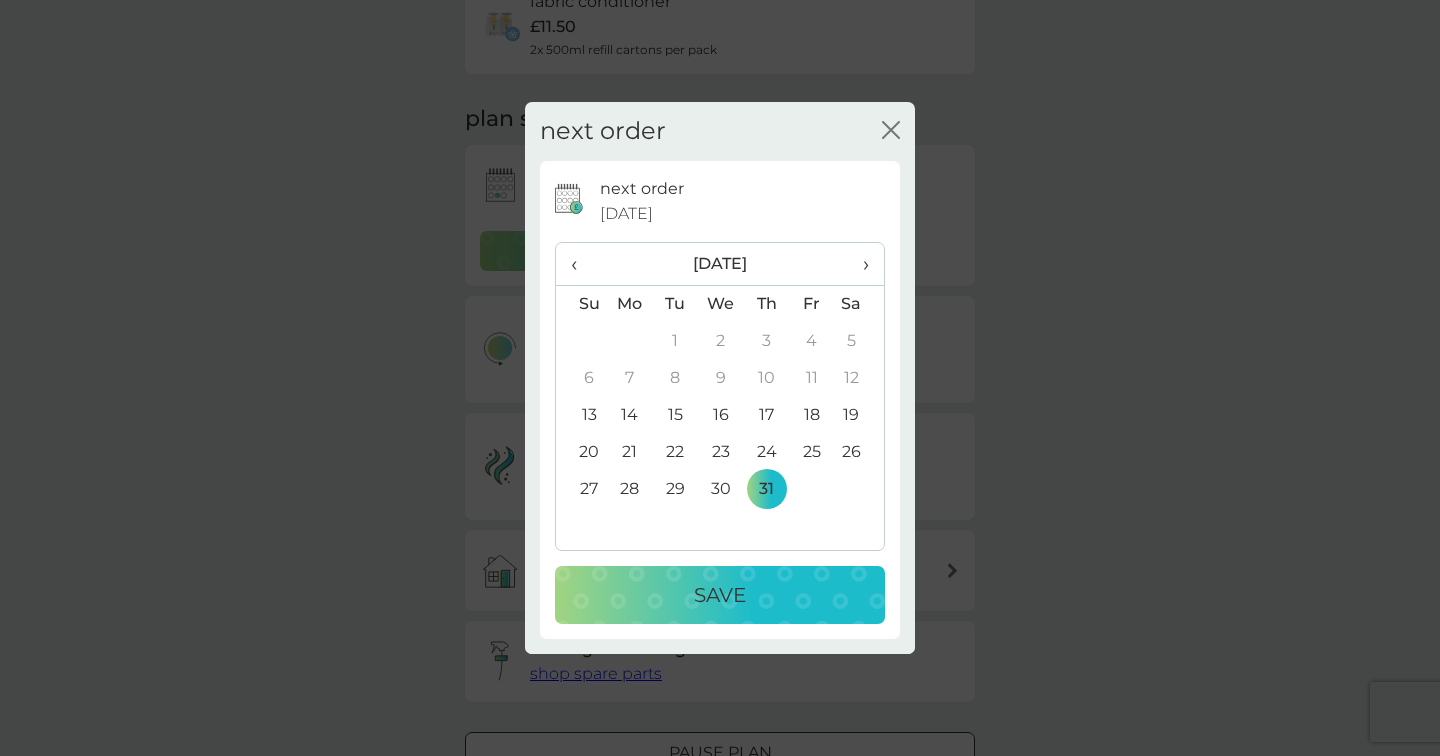 click on "Save" at bounding box center (720, 595) 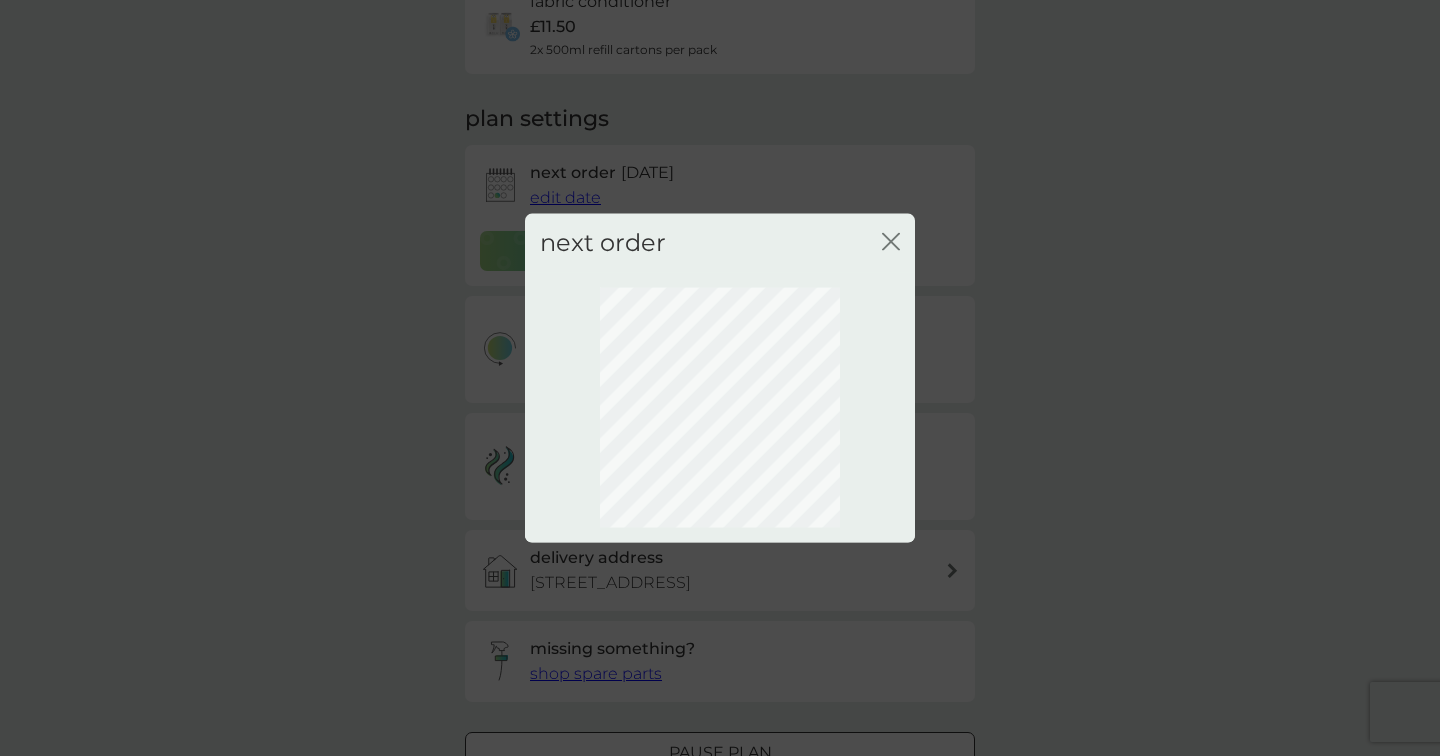scroll, scrollTop: 81, scrollLeft: 0, axis: vertical 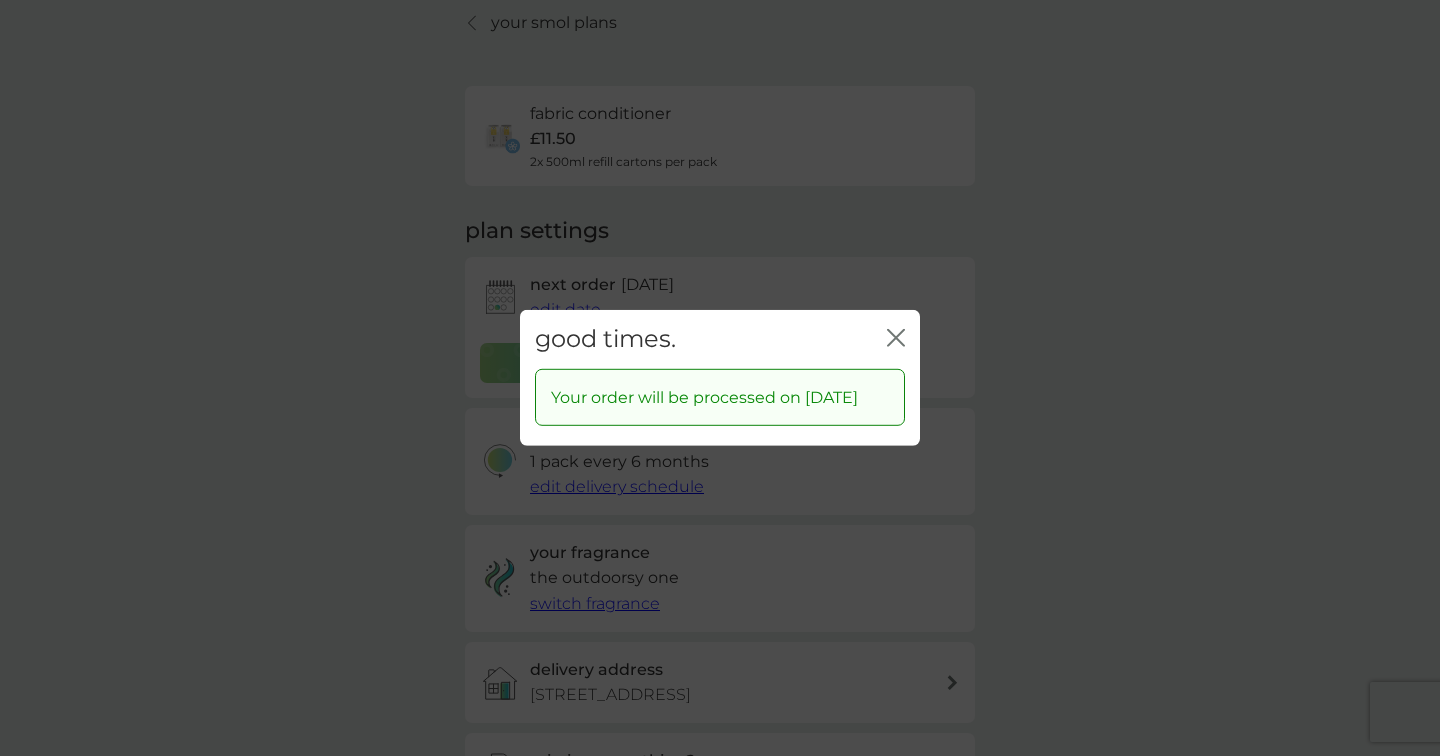 click on "close" 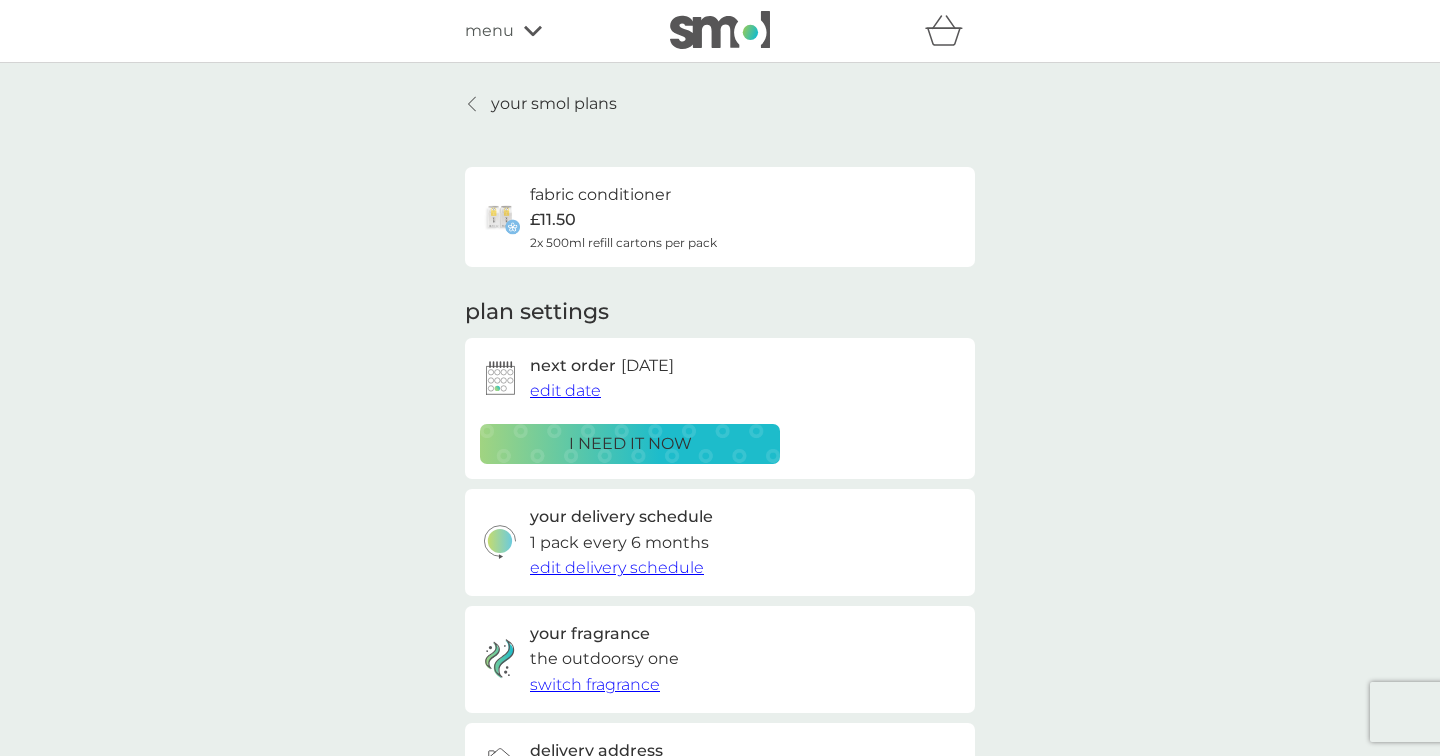 scroll, scrollTop: 0, scrollLeft: 0, axis: both 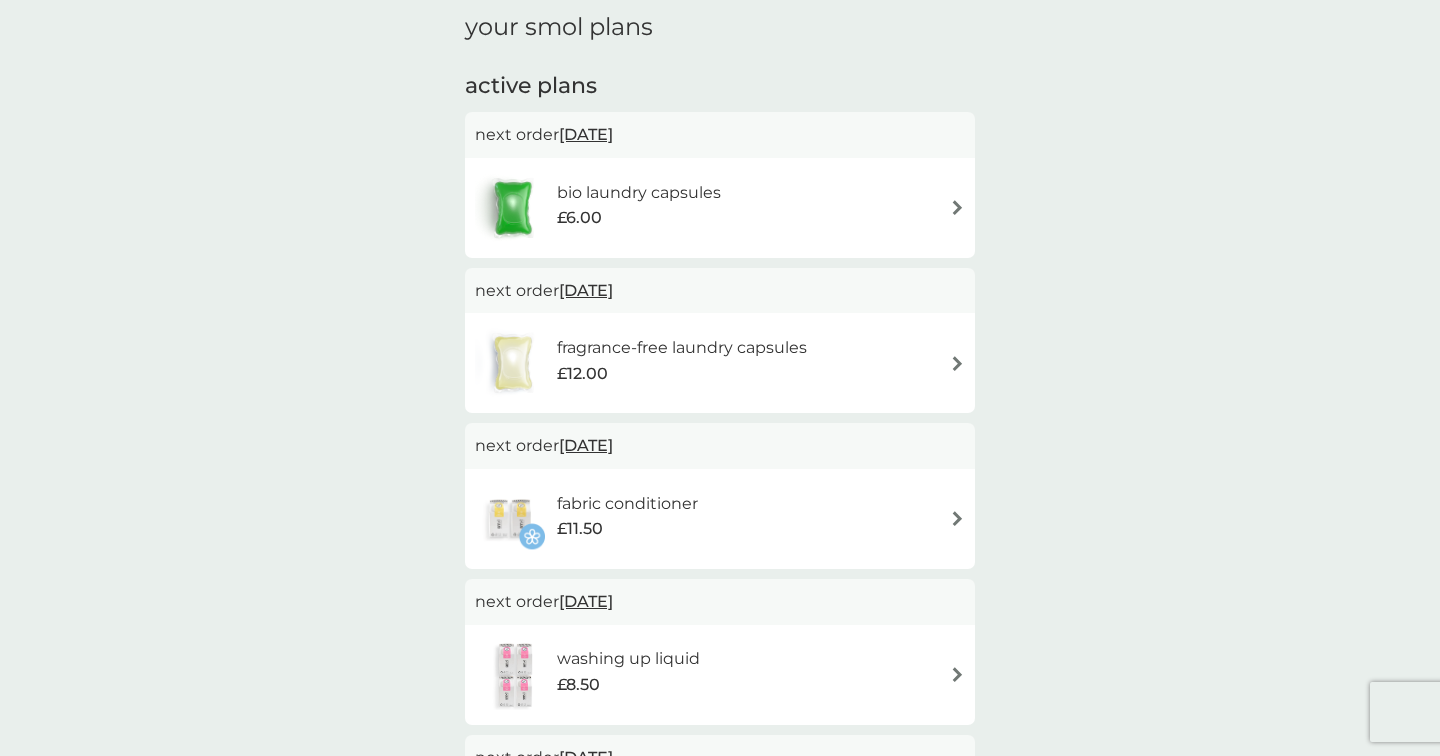 click at bounding box center [957, 207] 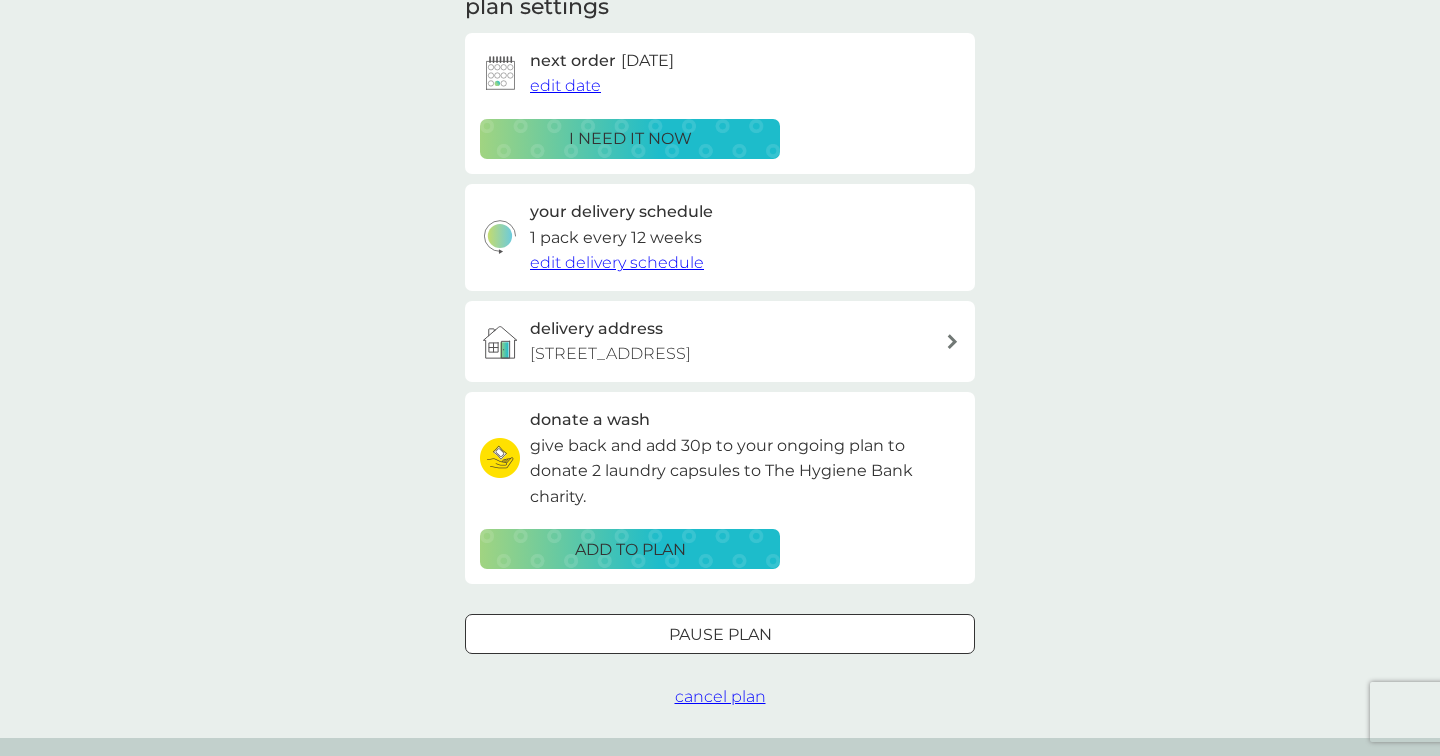 scroll, scrollTop: 0, scrollLeft: 0, axis: both 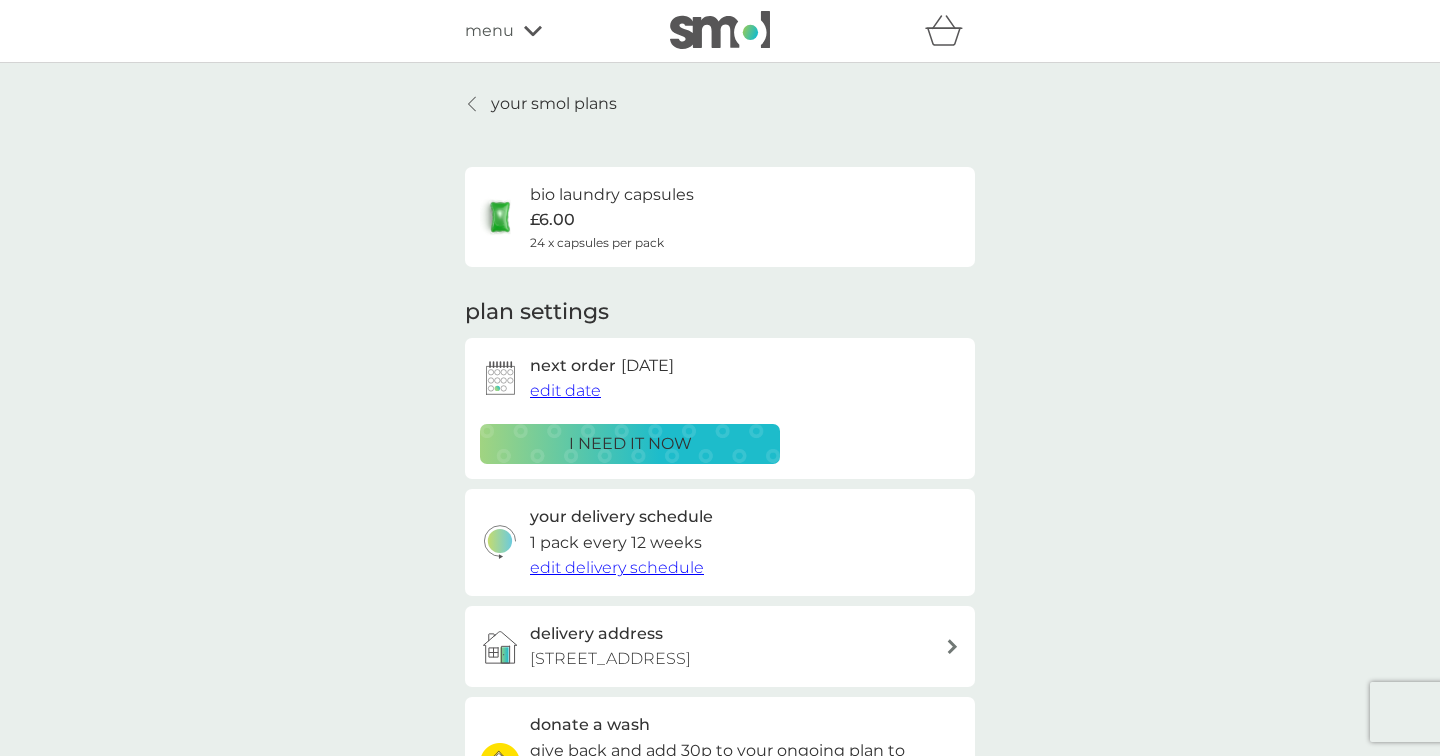 click on "edit date" at bounding box center [565, 390] 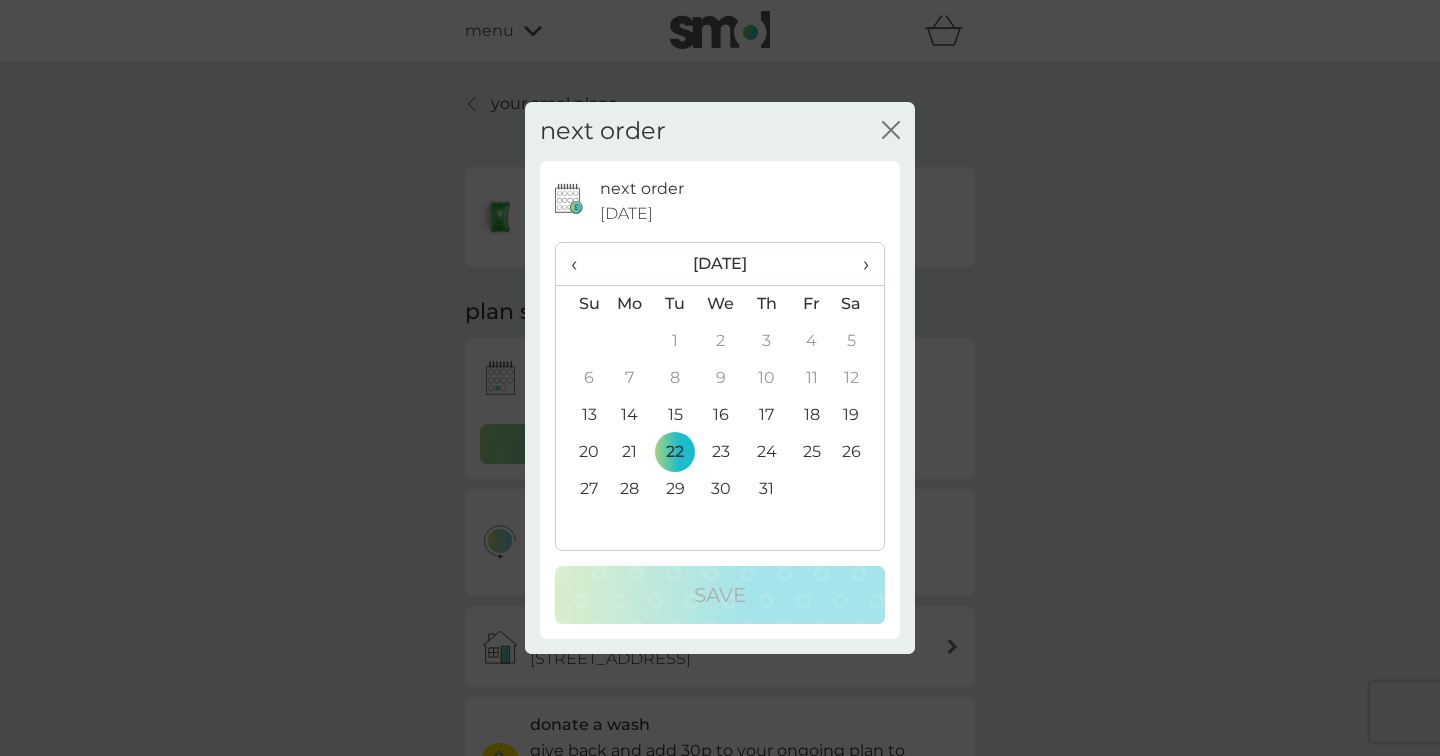 click on "31" at bounding box center [766, 489] 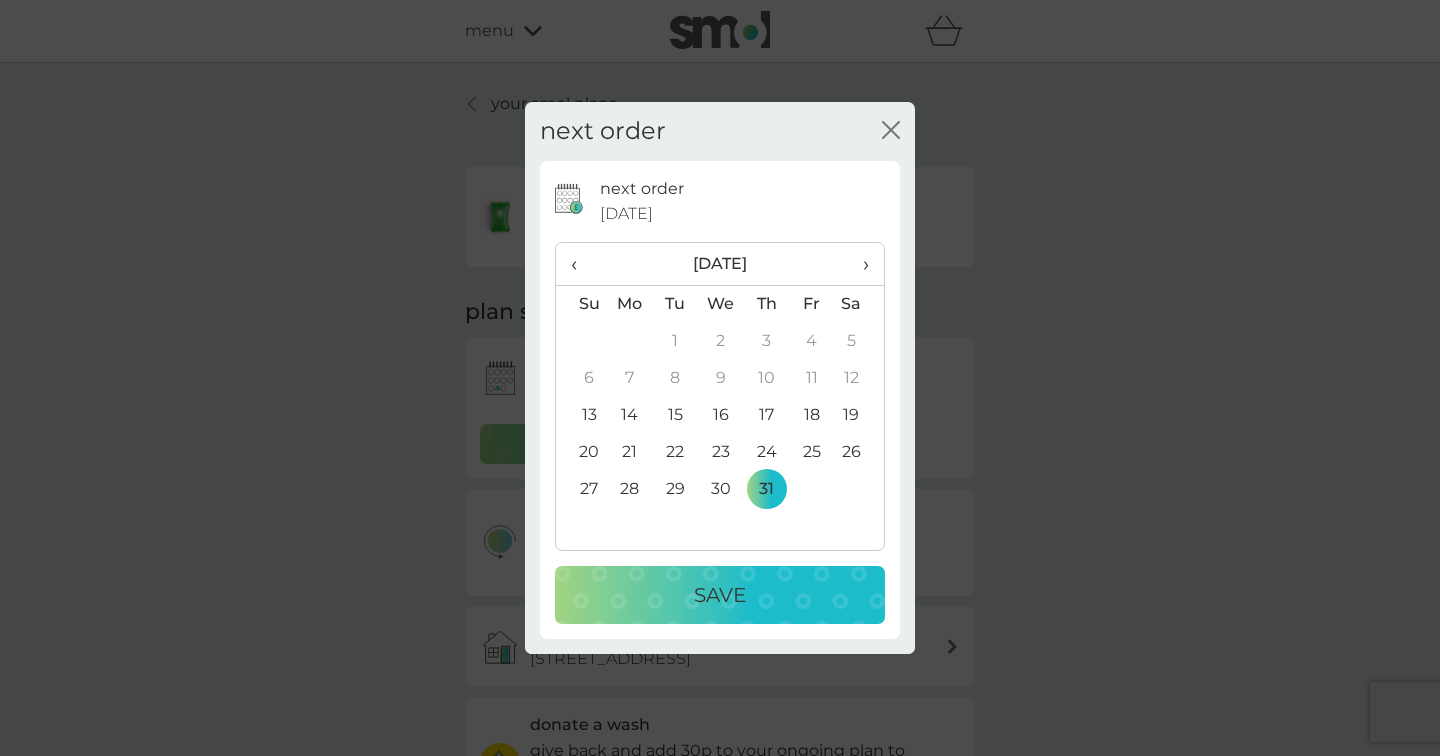click on "Save" at bounding box center (720, 595) 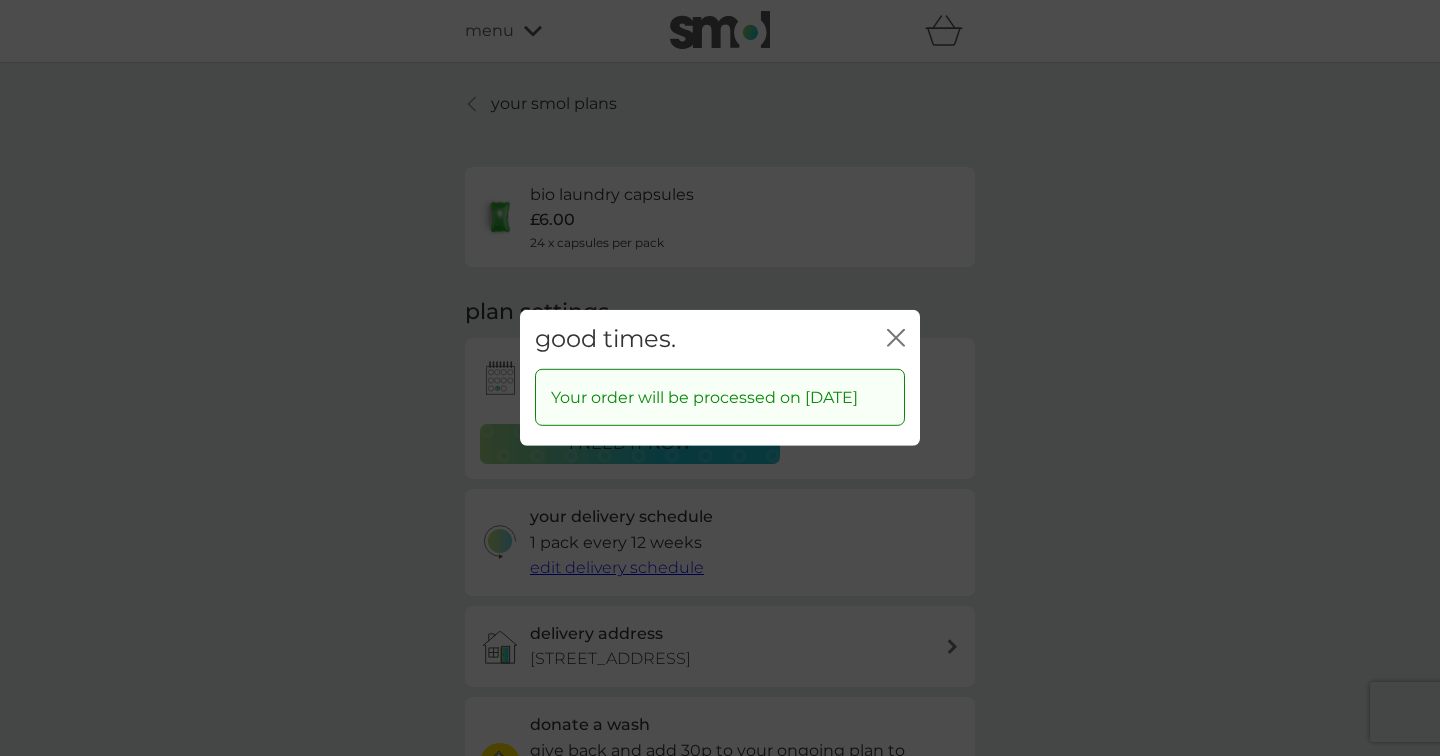 click on "close" 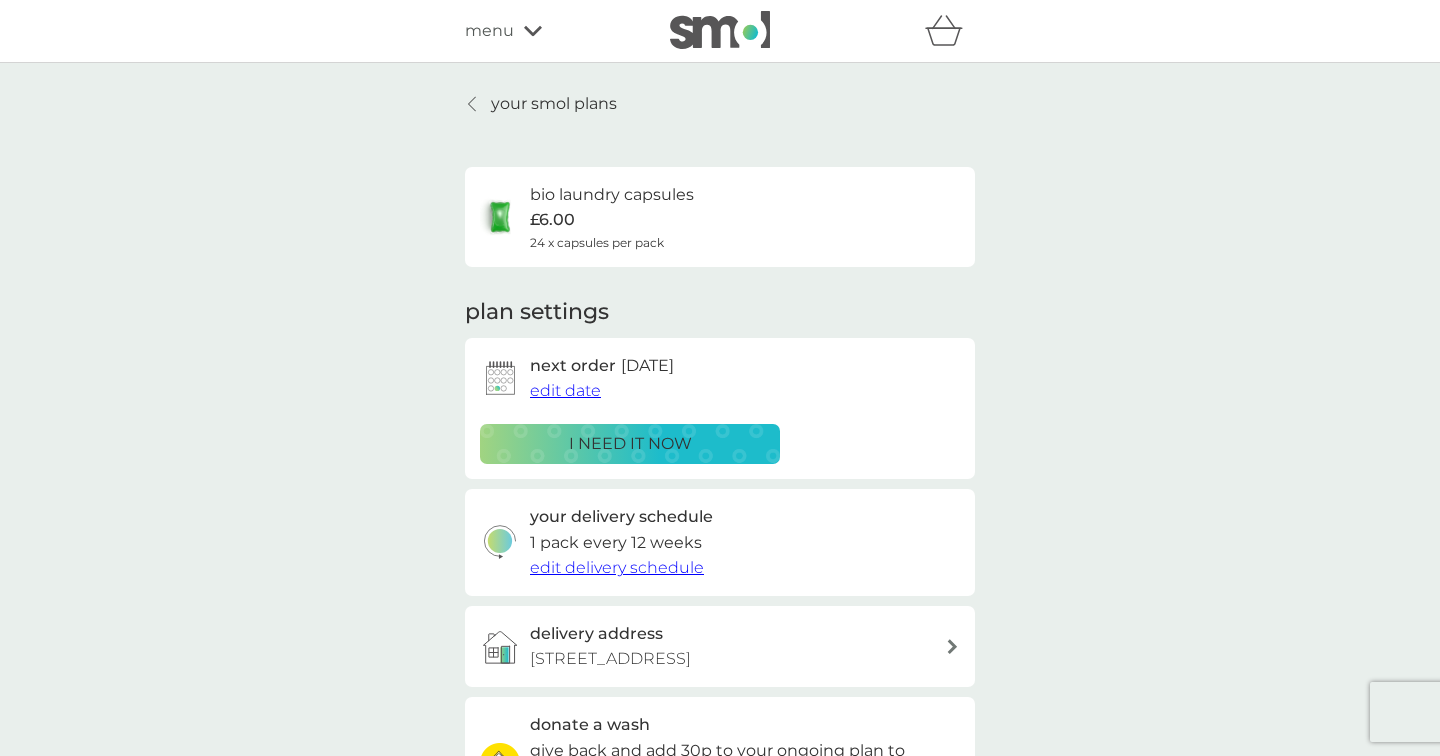 scroll, scrollTop: 0, scrollLeft: 0, axis: both 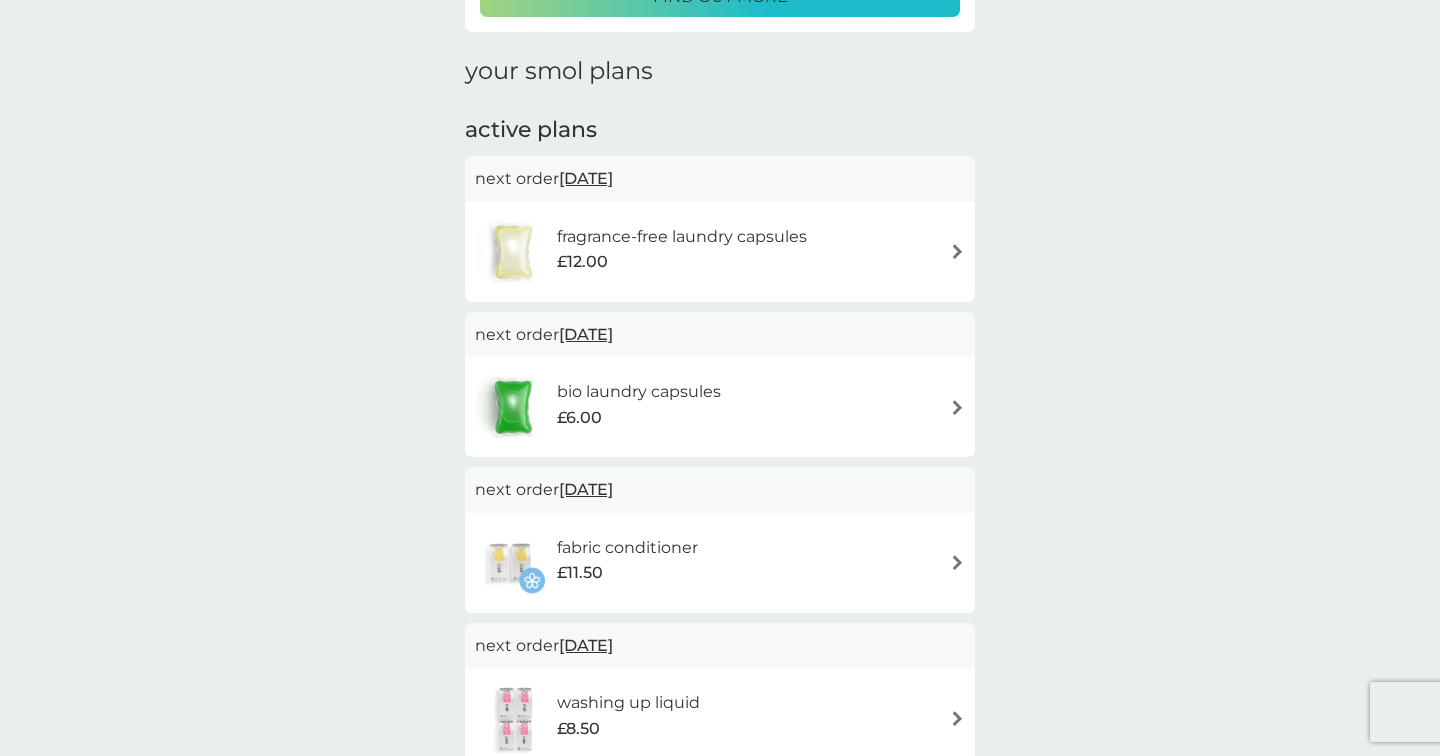 click at bounding box center [957, 251] 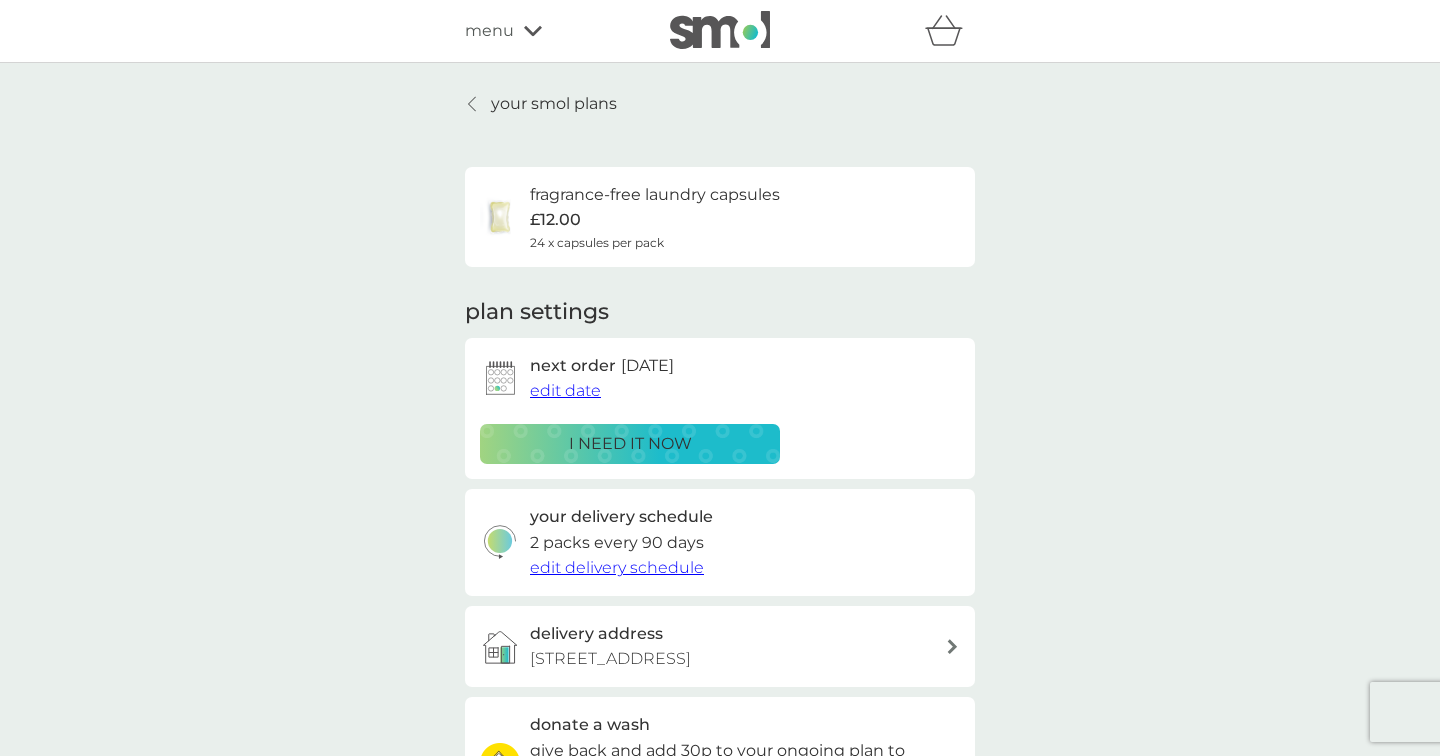 click on "edit date" at bounding box center [565, 390] 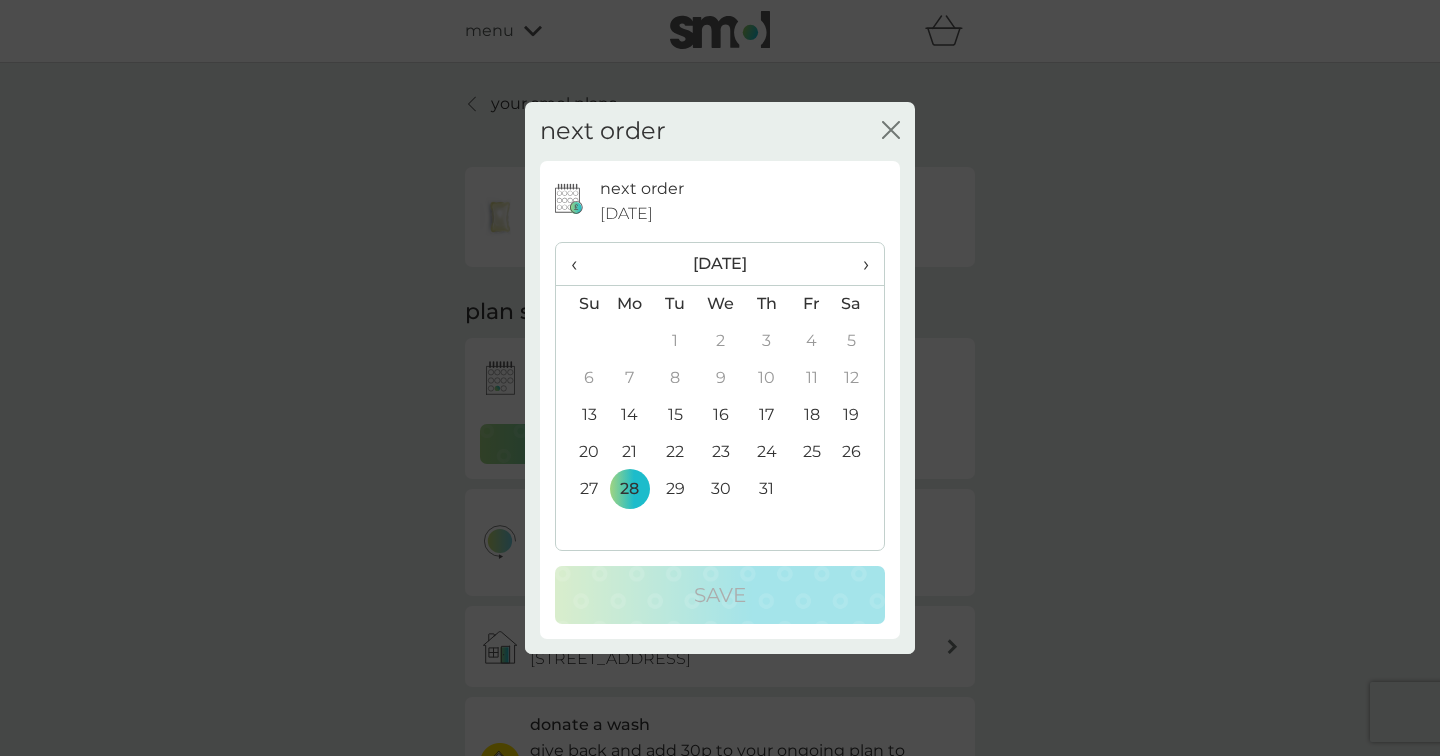 click on "31" at bounding box center (766, 489) 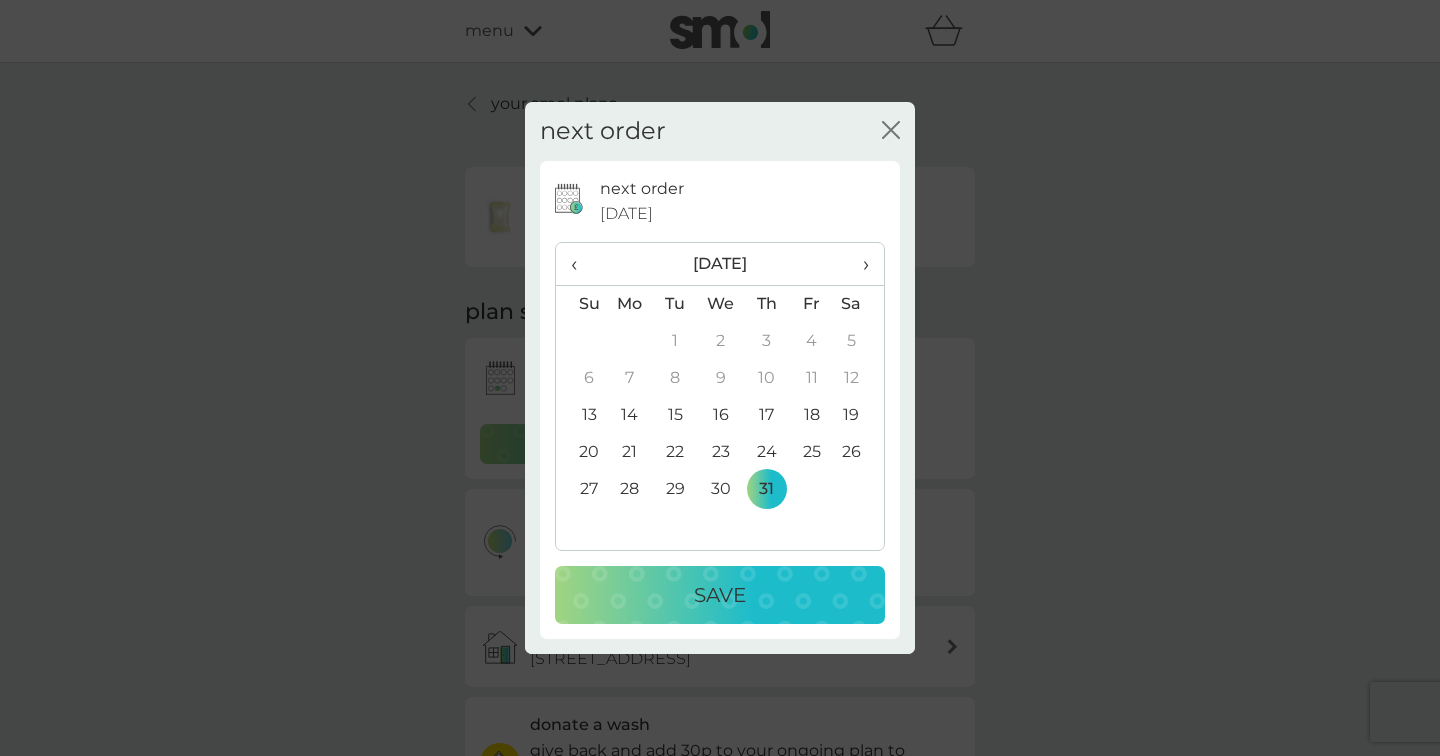 click on "Save" at bounding box center [720, 595] 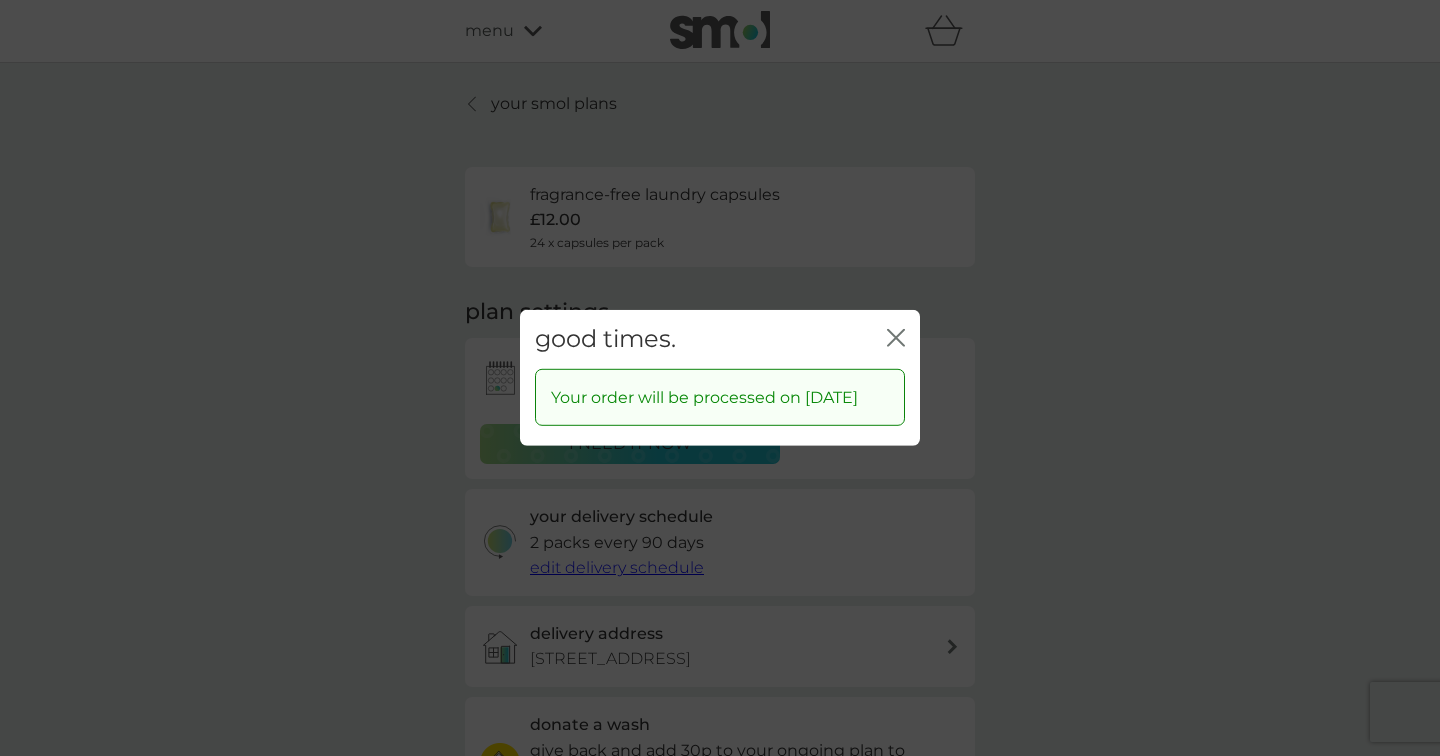 click on "close" 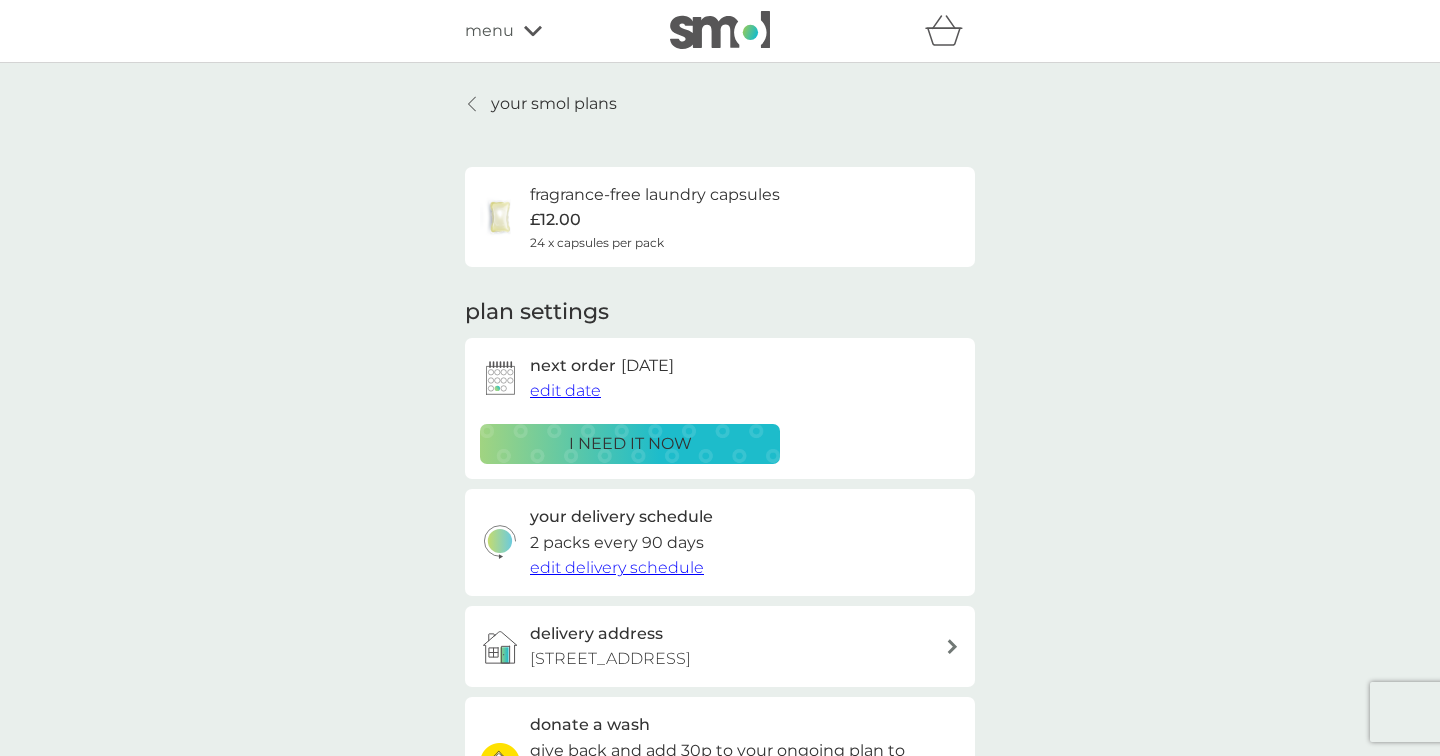 click on "your smol plans" at bounding box center [554, 104] 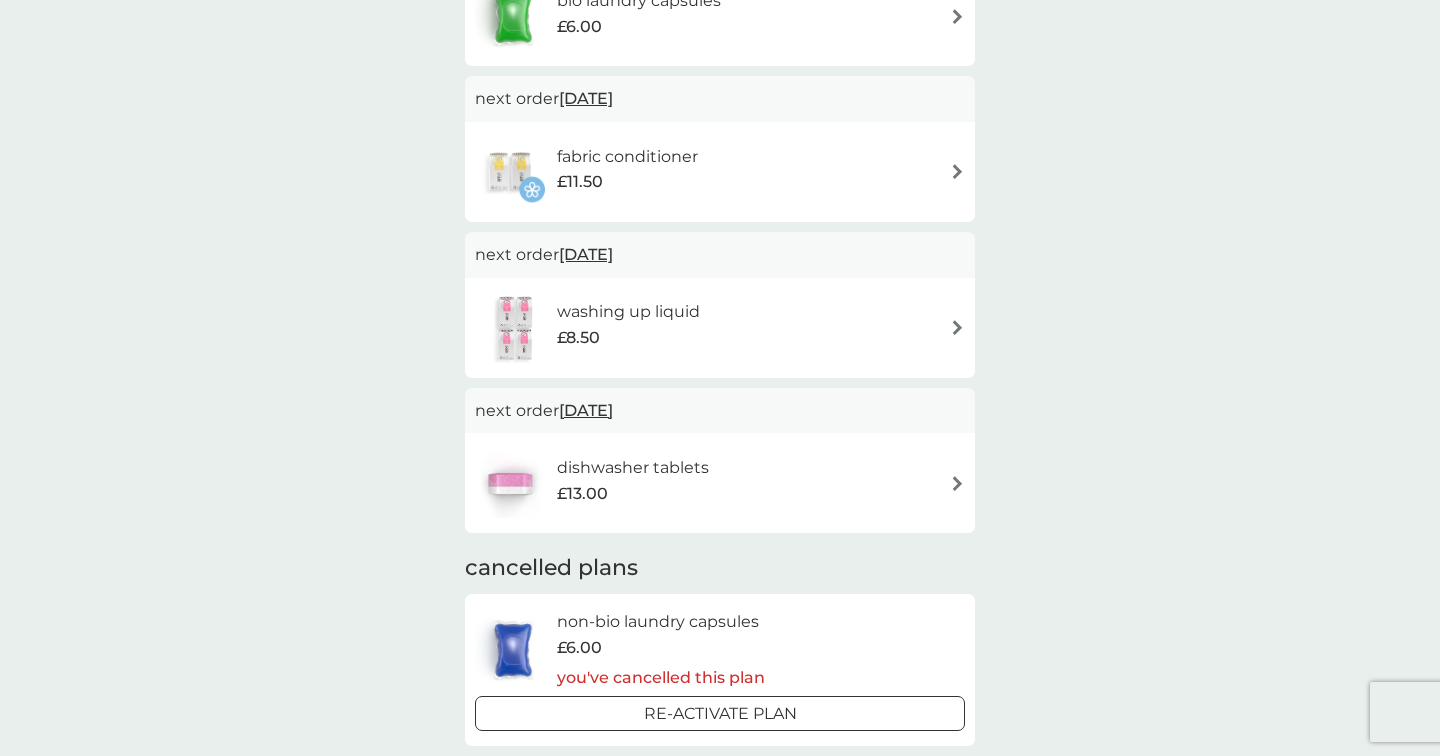 scroll, scrollTop: 654, scrollLeft: 0, axis: vertical 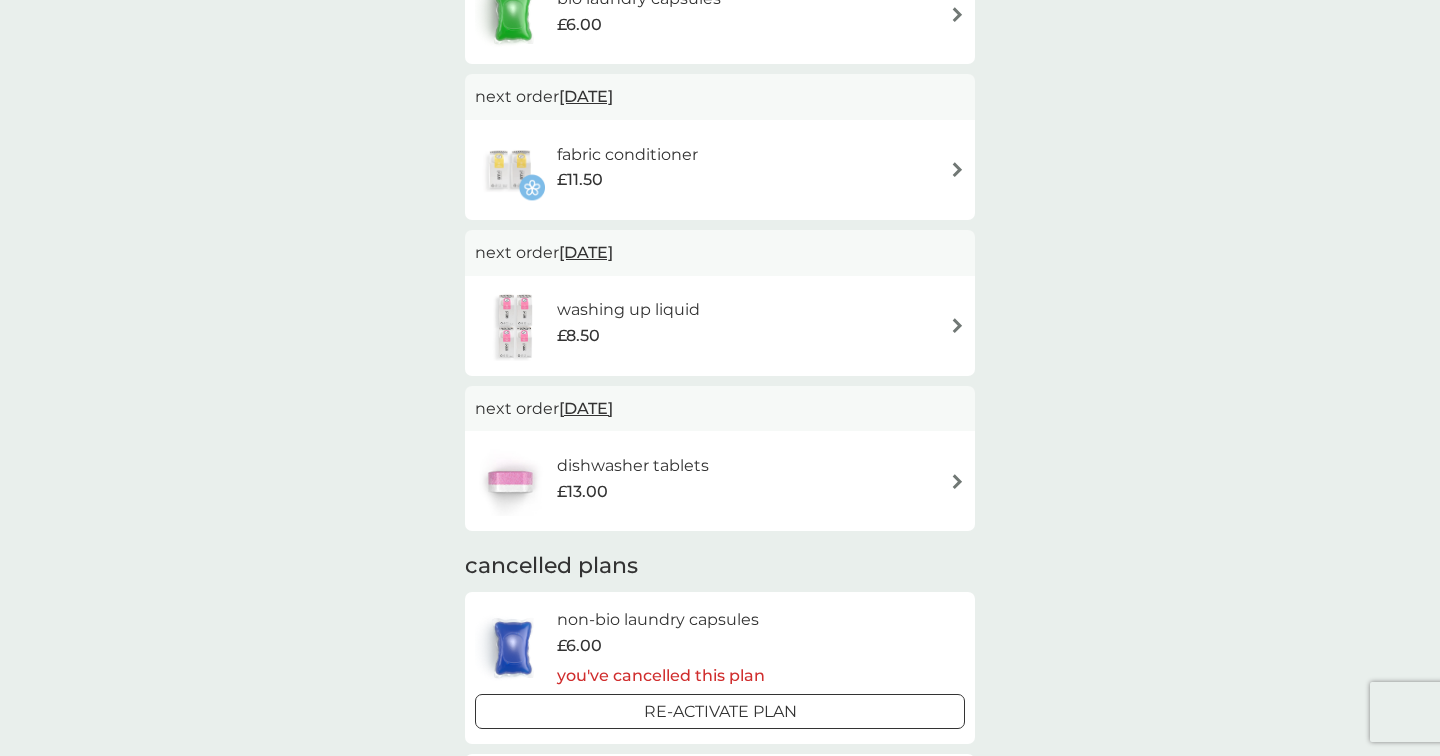 click at bounding box center (957, 325) 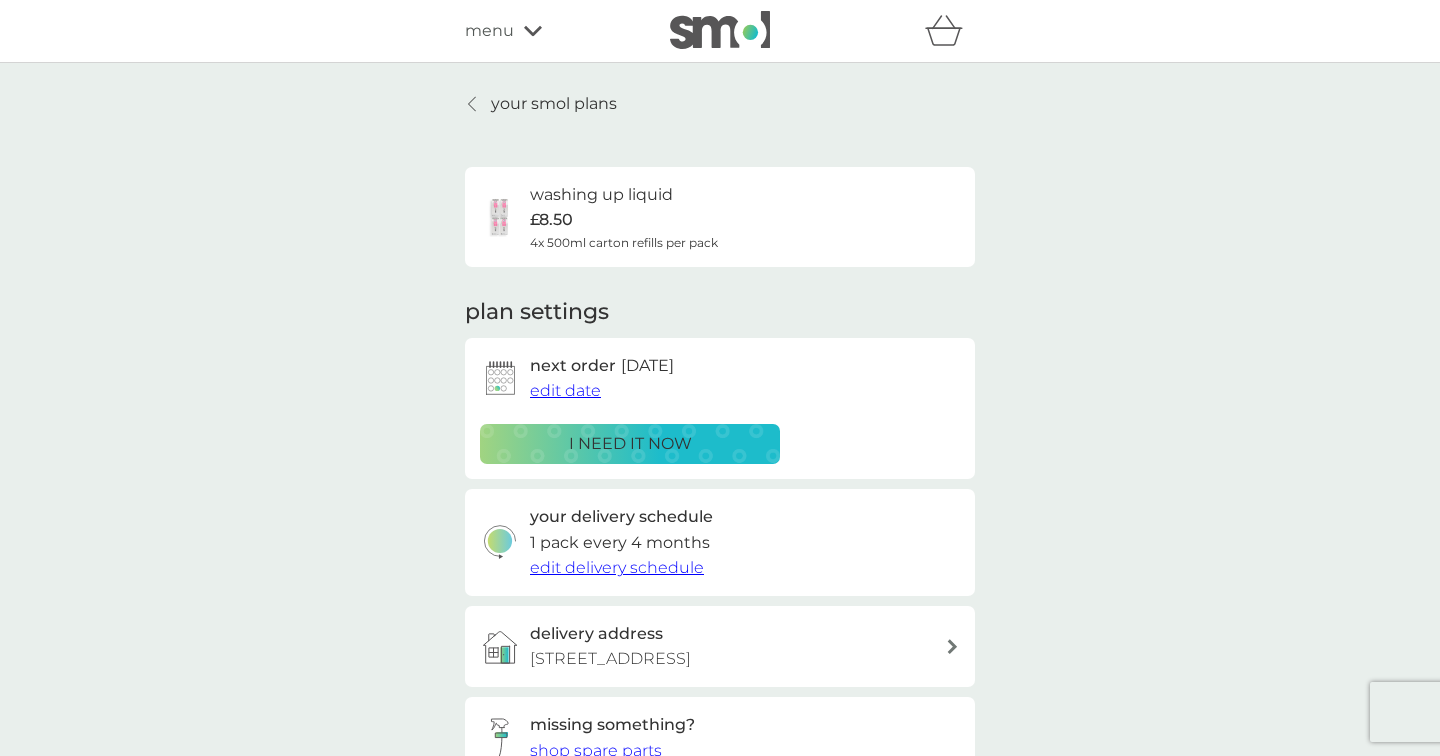 scroll, scrollTop: 0, scrollLeft: 0, axis: both 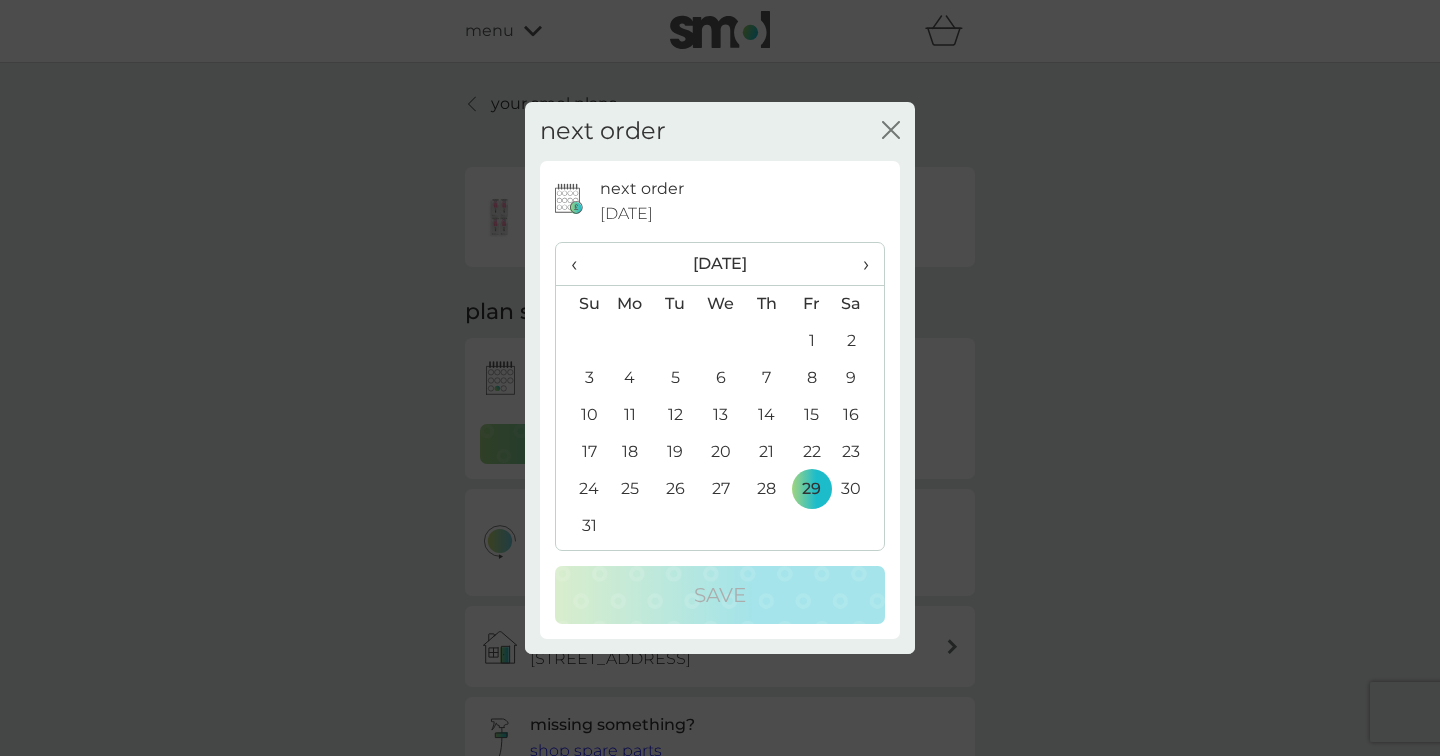 click on "31" at bounding box center [581, 526] 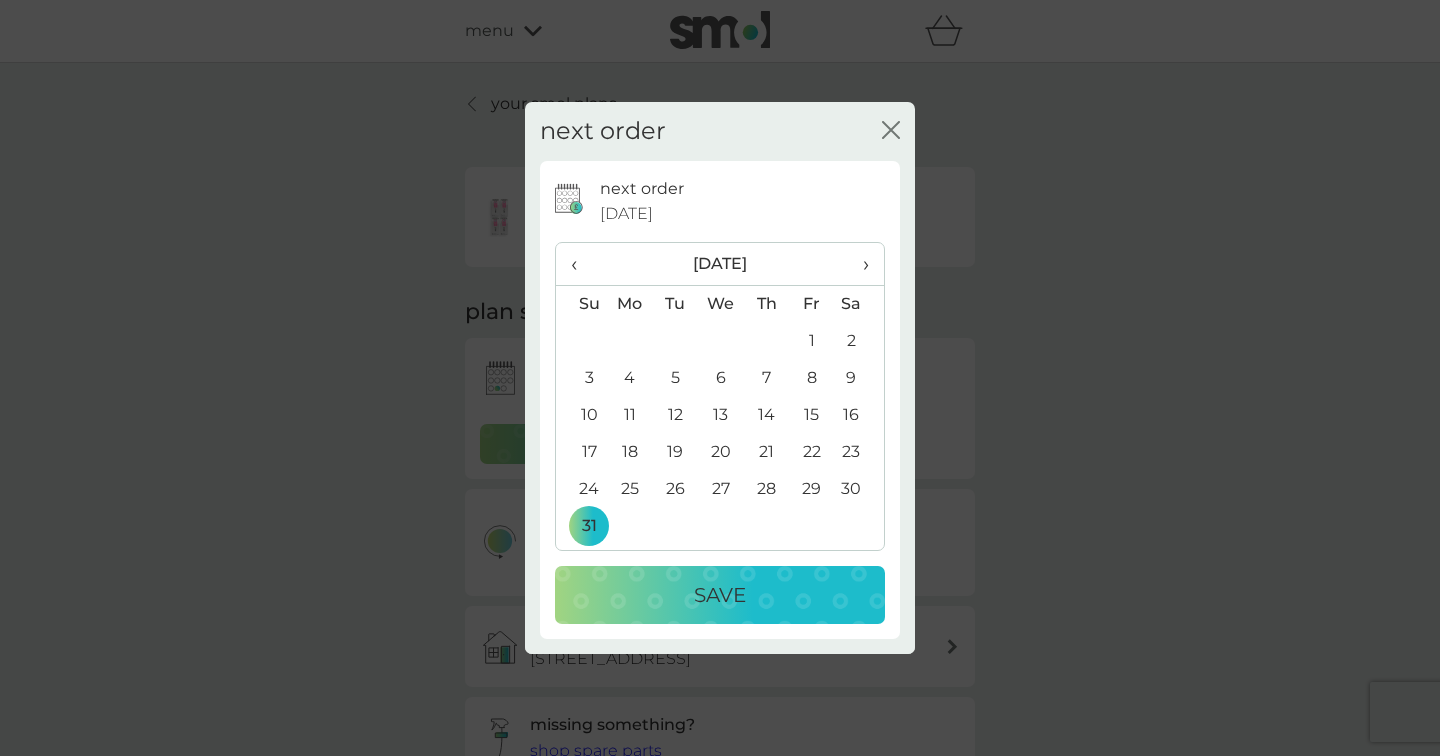 click on "‹" at bounding box center [581, 264] 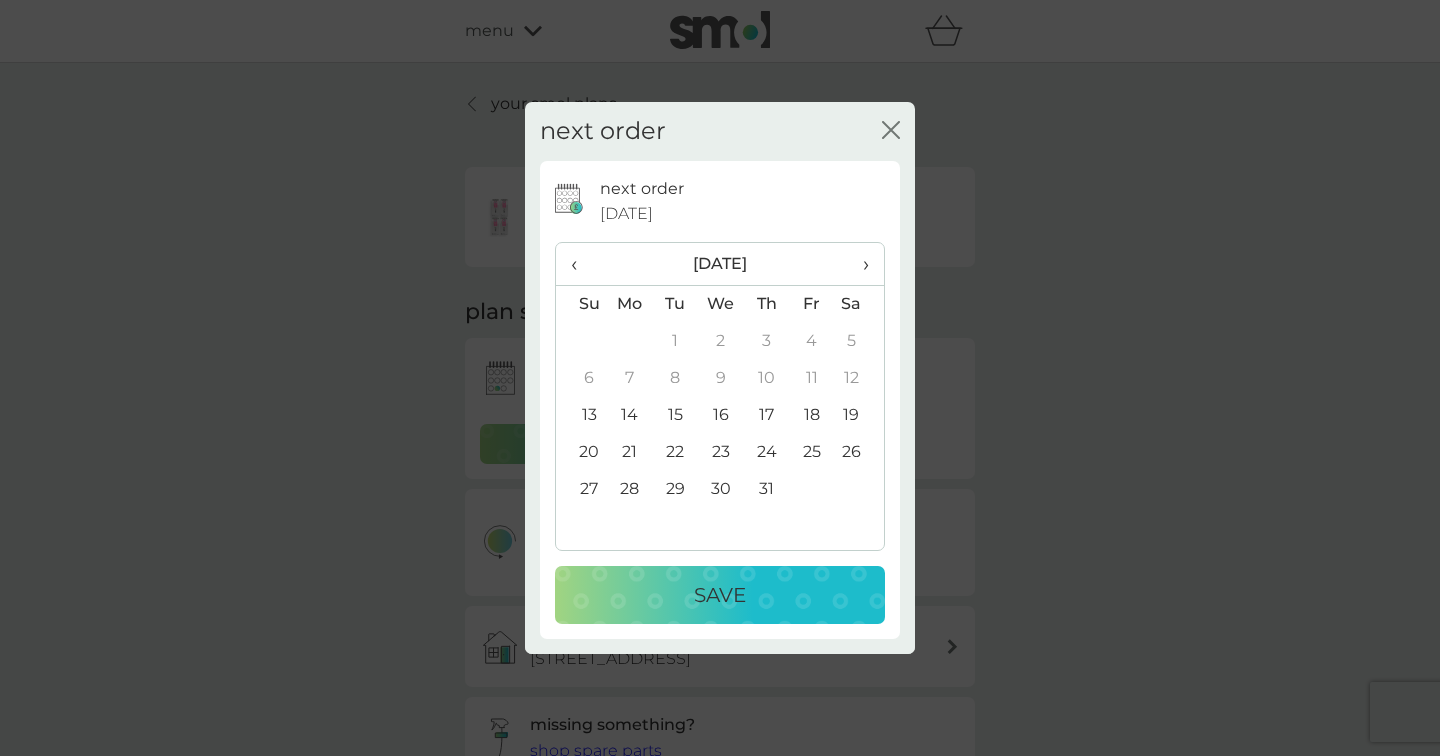 click on "31" at bounding box center [766, 489] 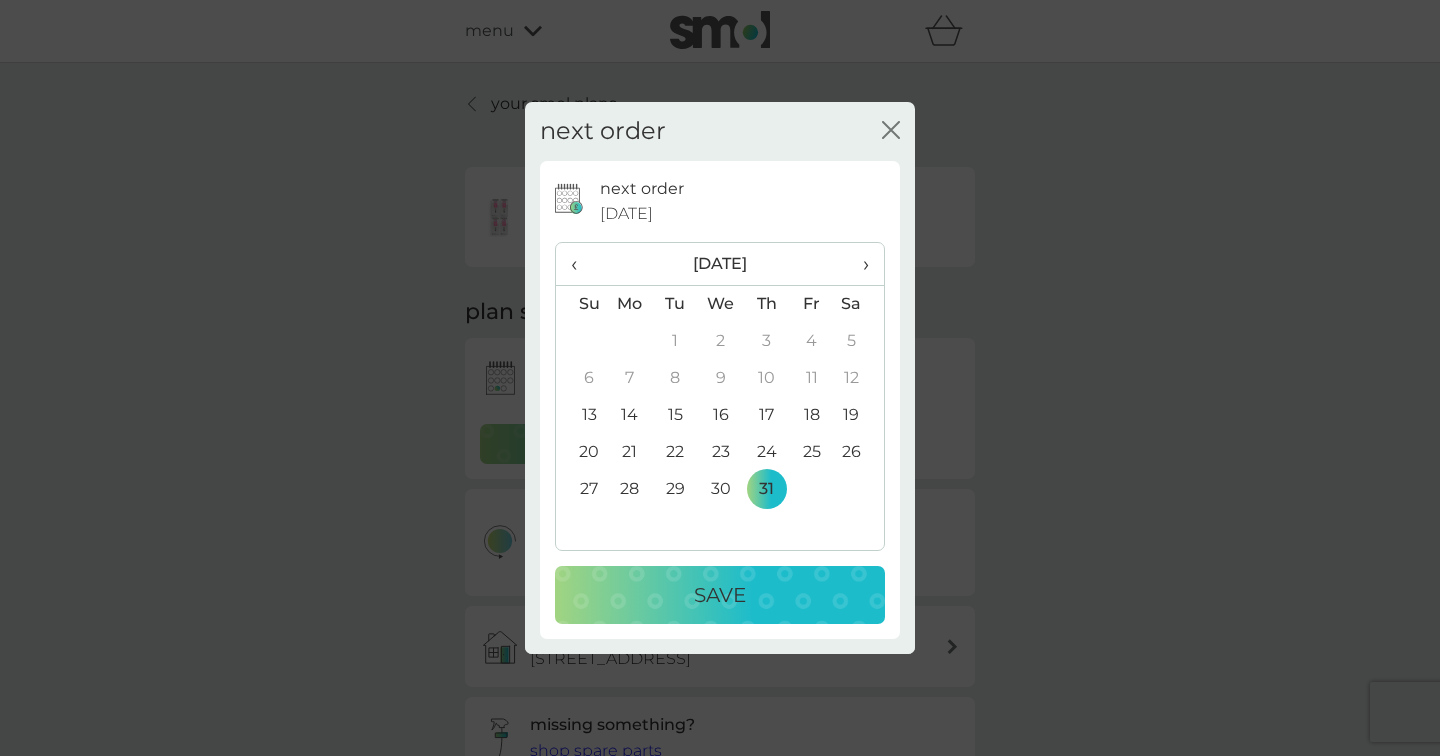click on "Save" at bounding box center (720, 595) 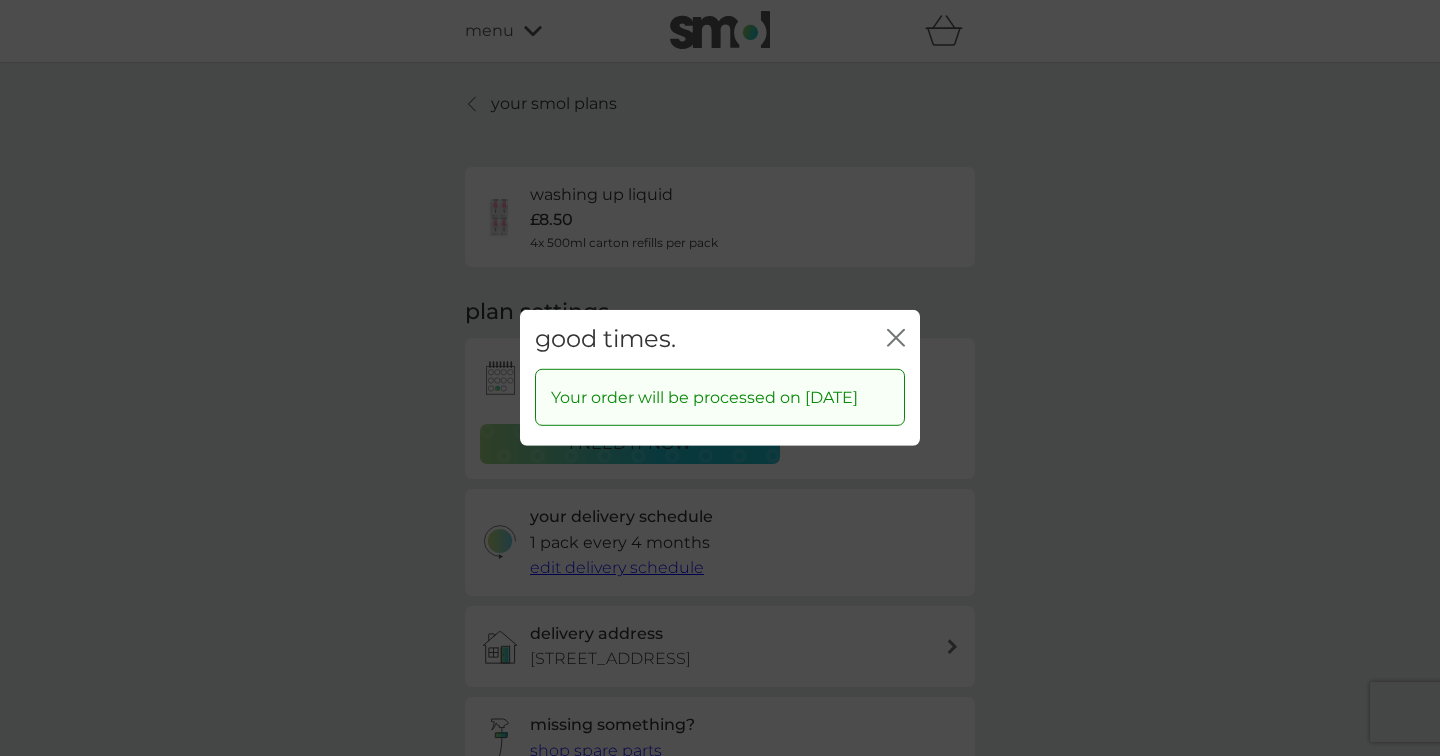 click on "close" 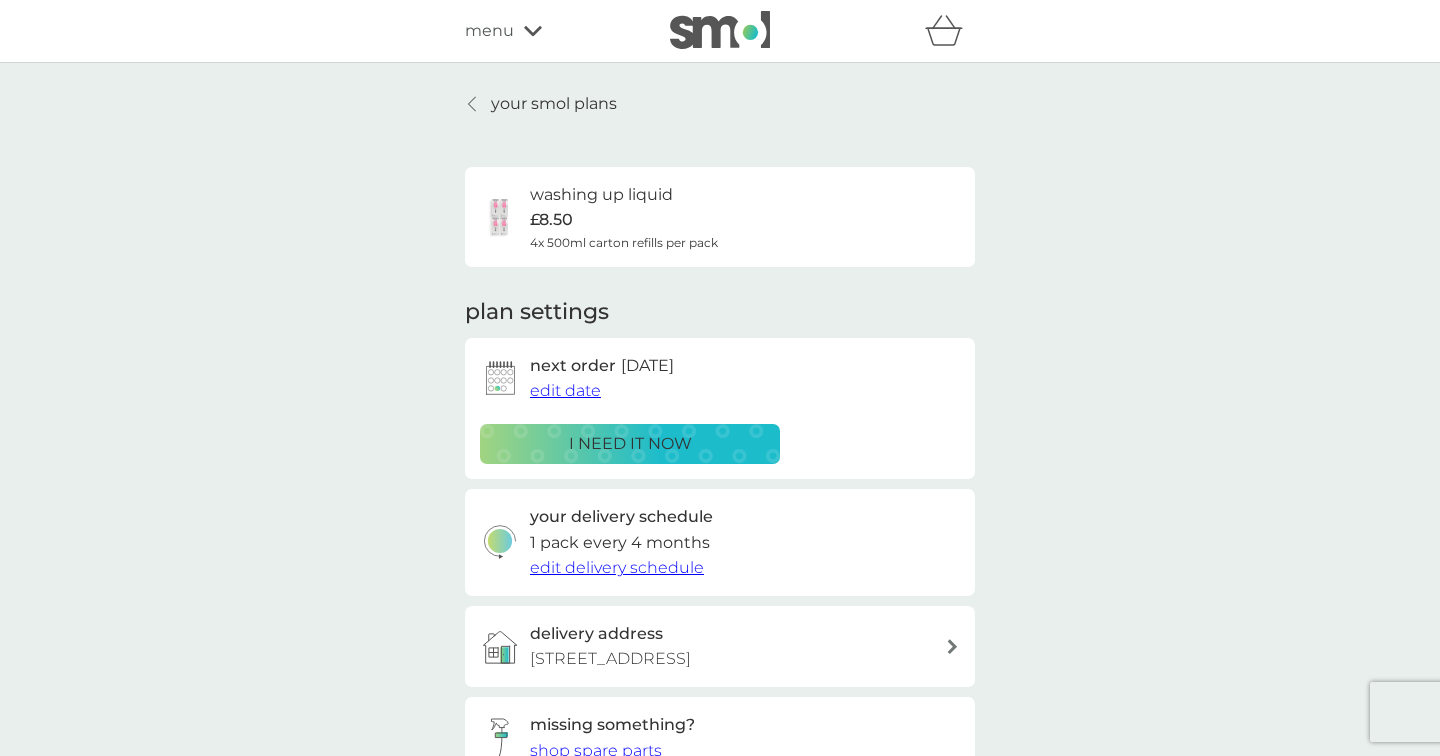 scroll, scrollTop: 0, scrollLeft: 0, axis: both 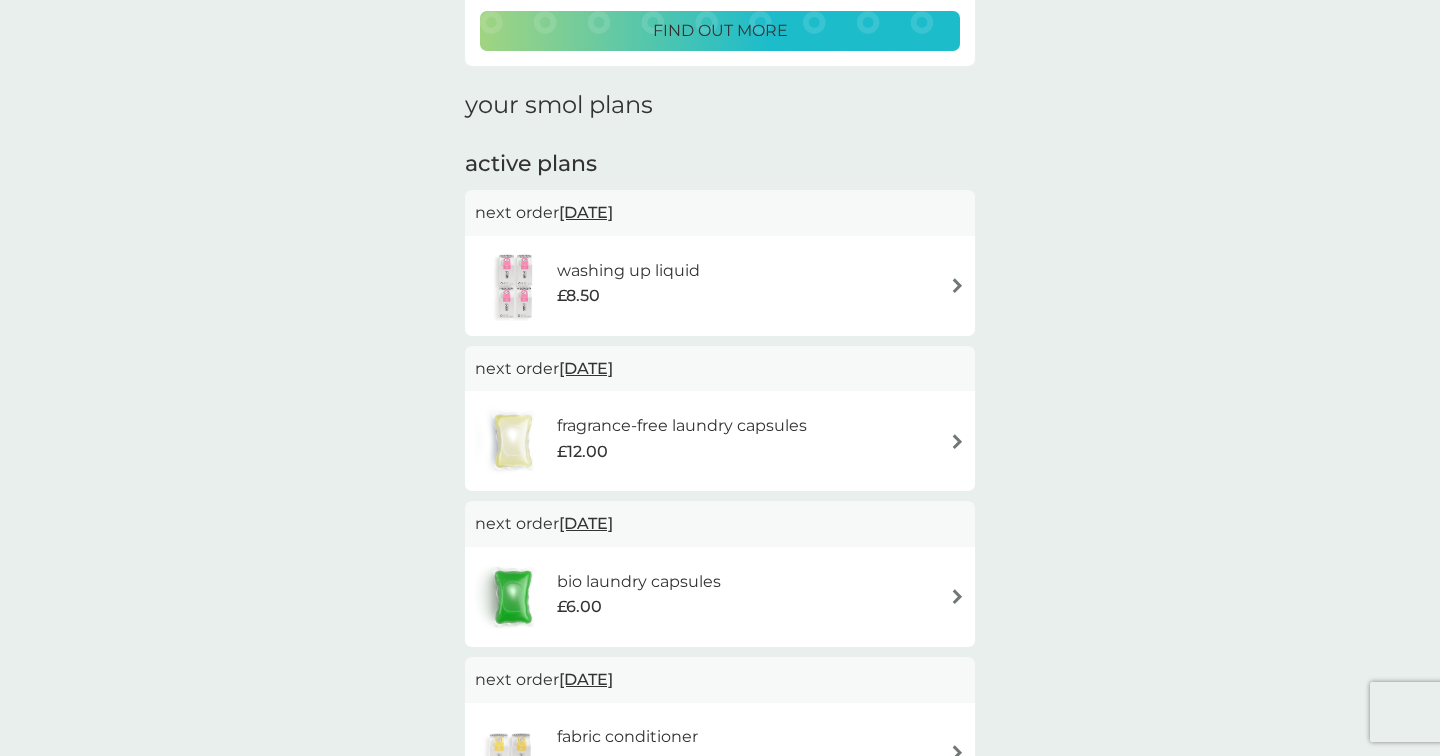 click at bounding box center [957, 441] 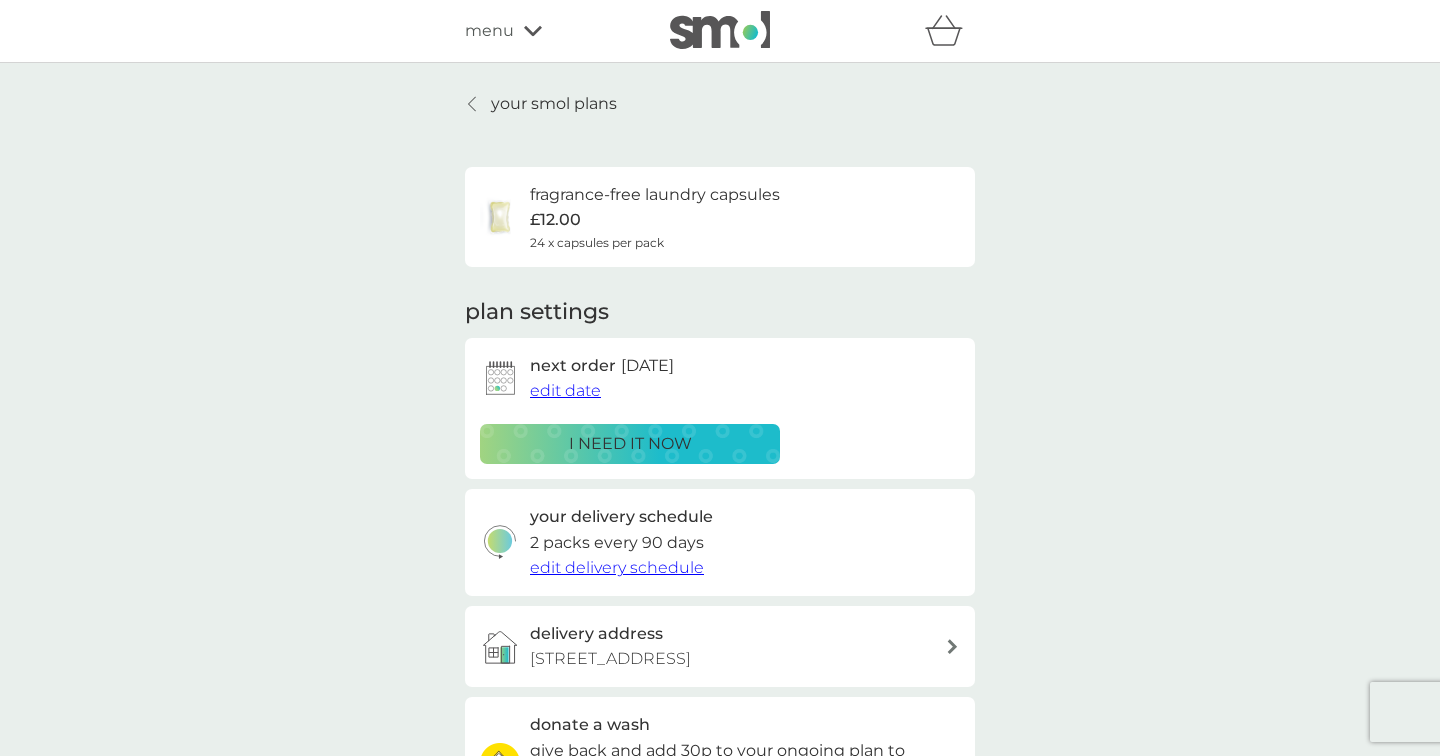 scroll, scrollTop: 0, scrollLeft: 0, axis: both 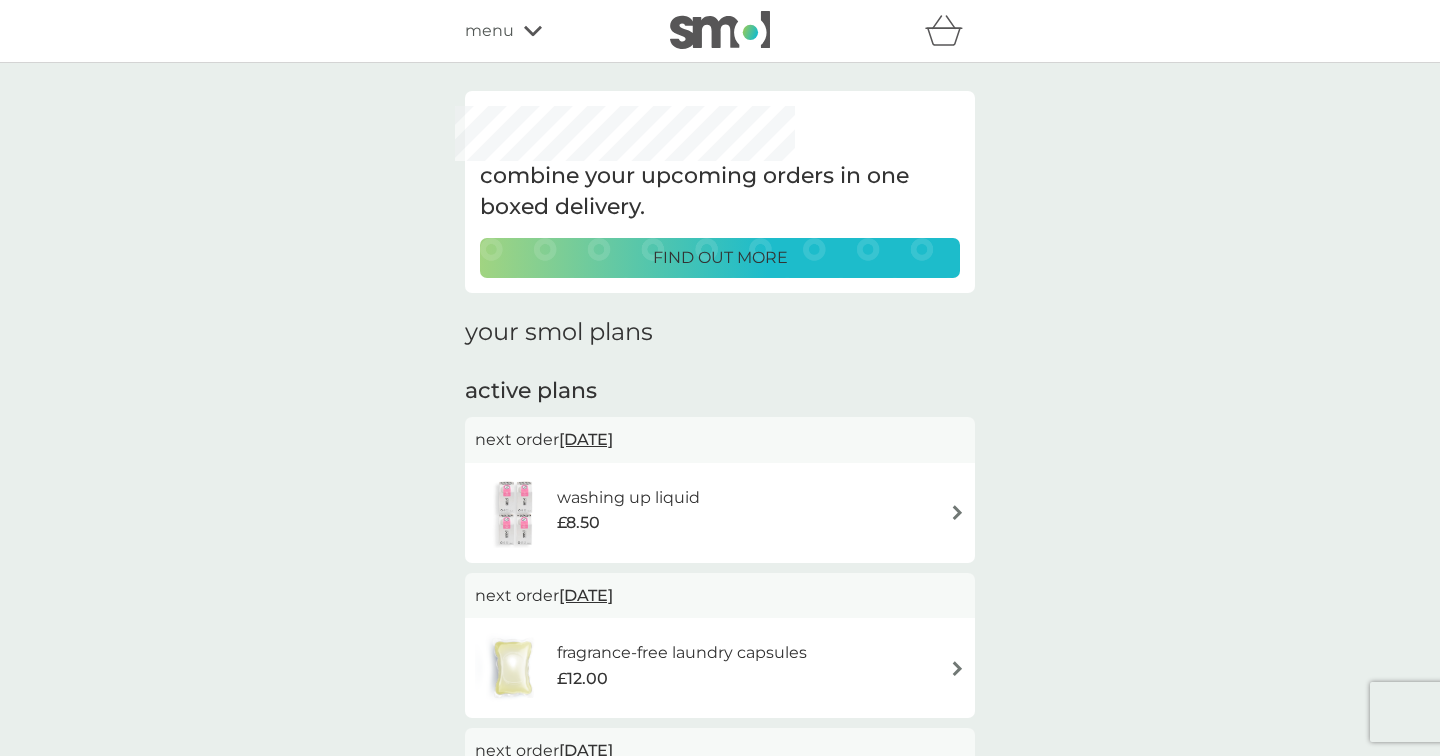 click 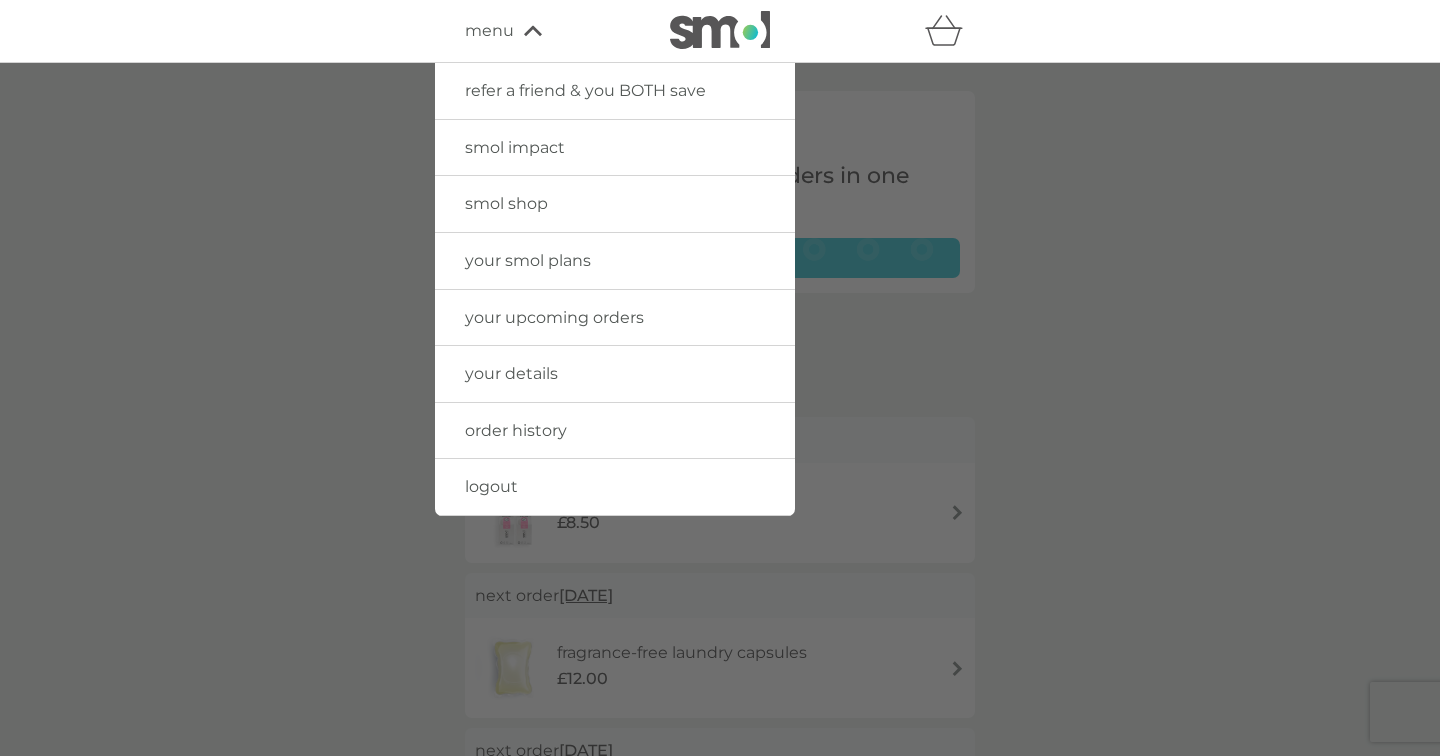 click on "logout" at bounding box center [615, 487] 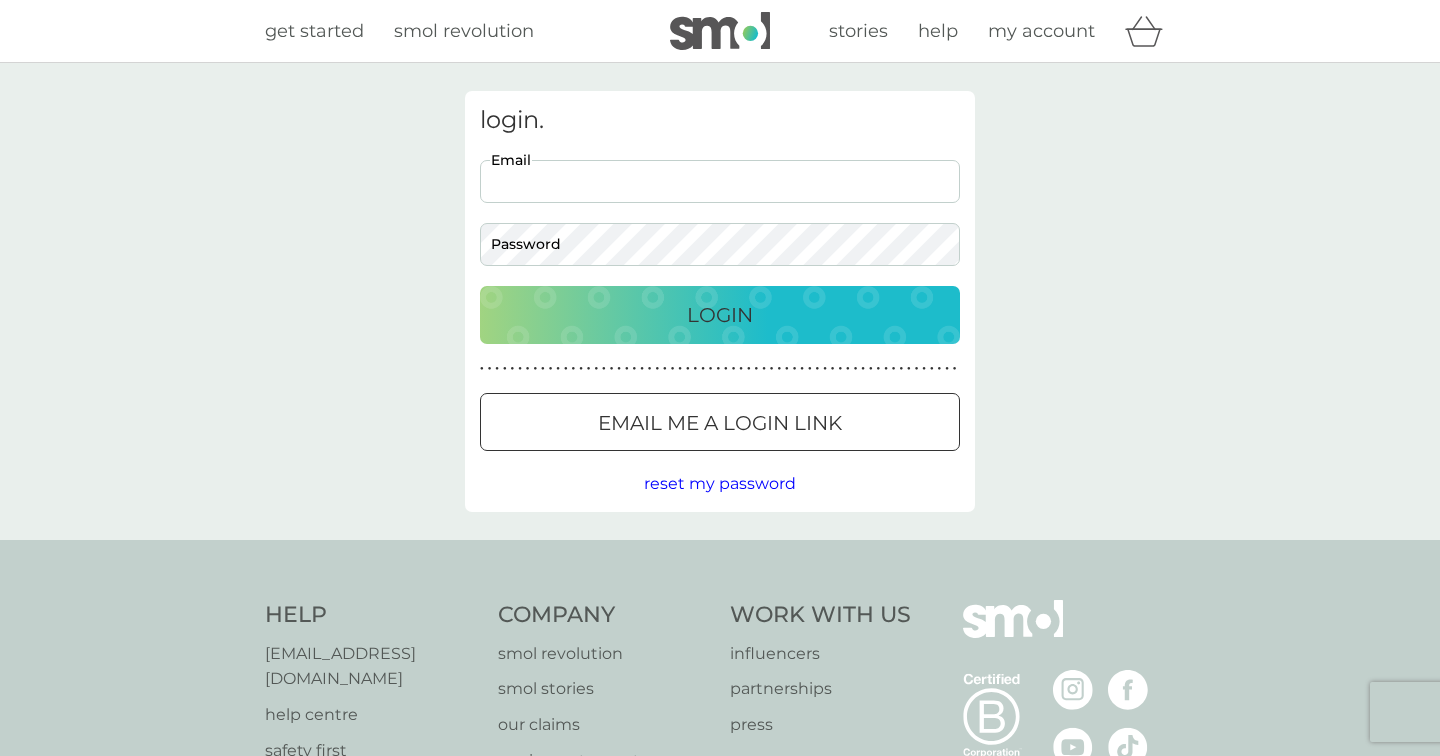 scroll, scrollTop: 0, scrollLeft: 0, axis: both 